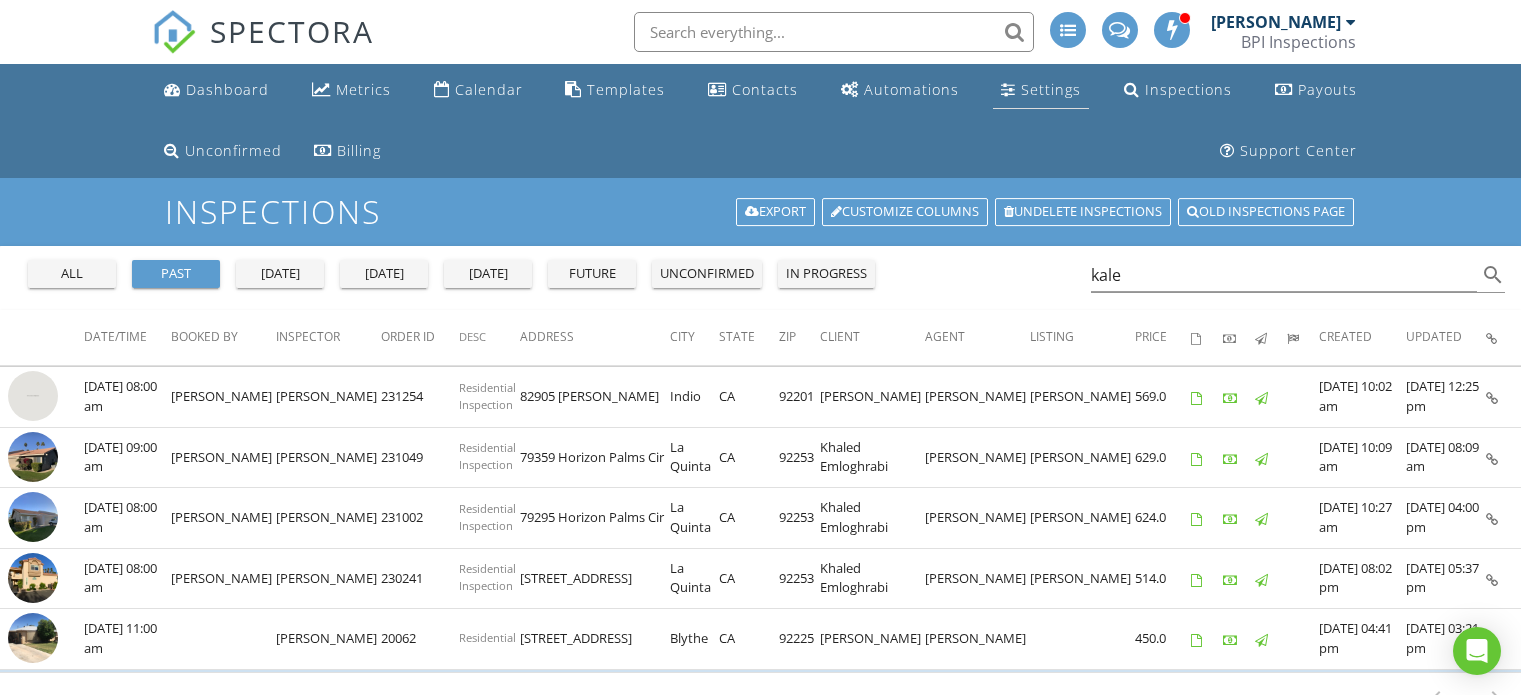 scroll, scrollTop: 0, scrollLeft: 0, axis: both 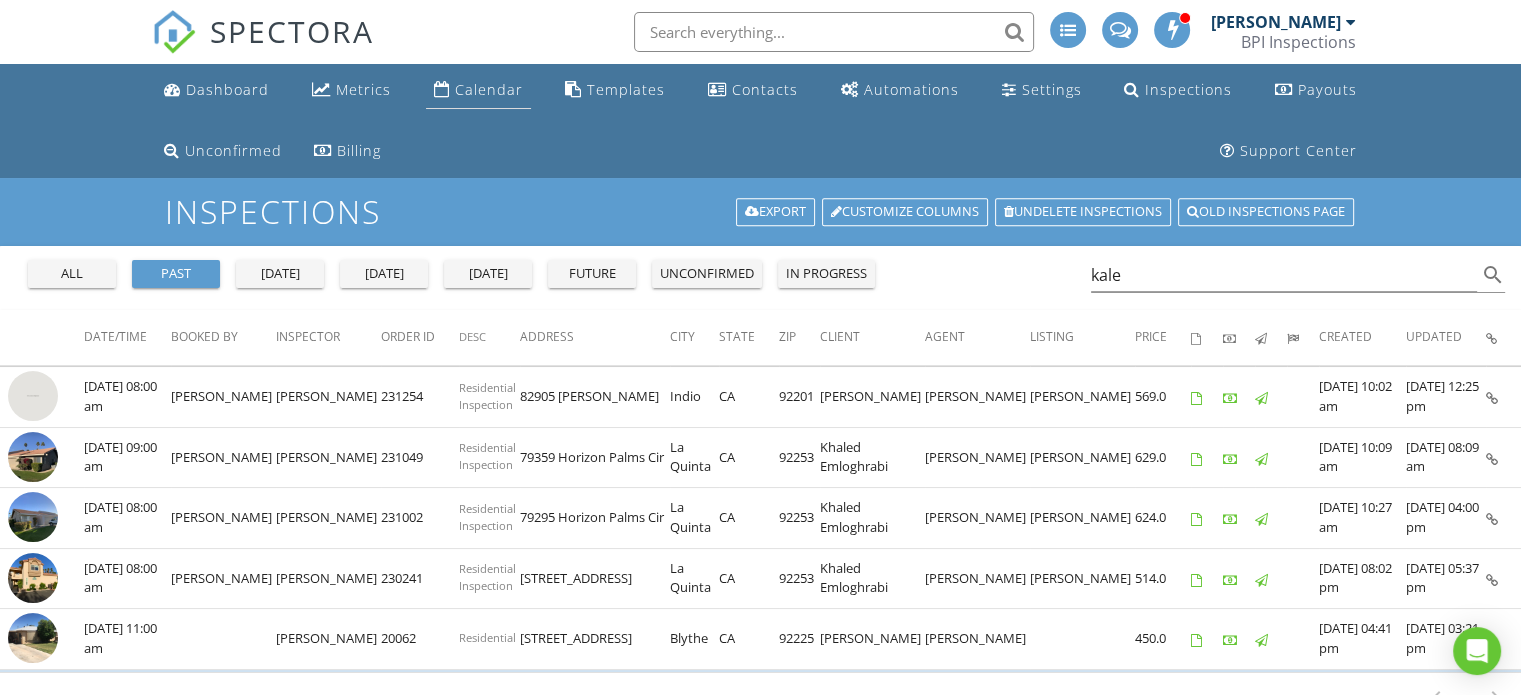 click on "Calendar" at bounding box center (478, 90) 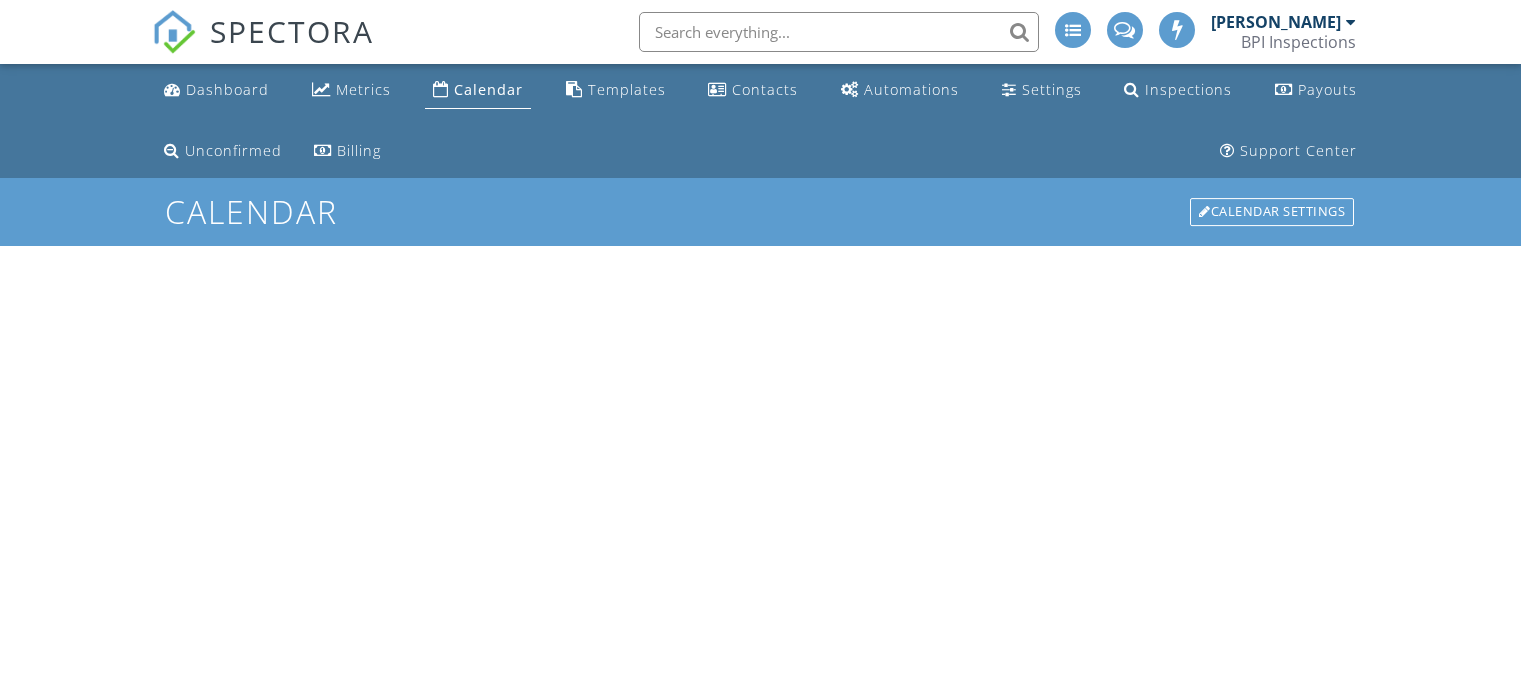 scroll, scrollTop: 0, scrollLeft: 0, axis: both 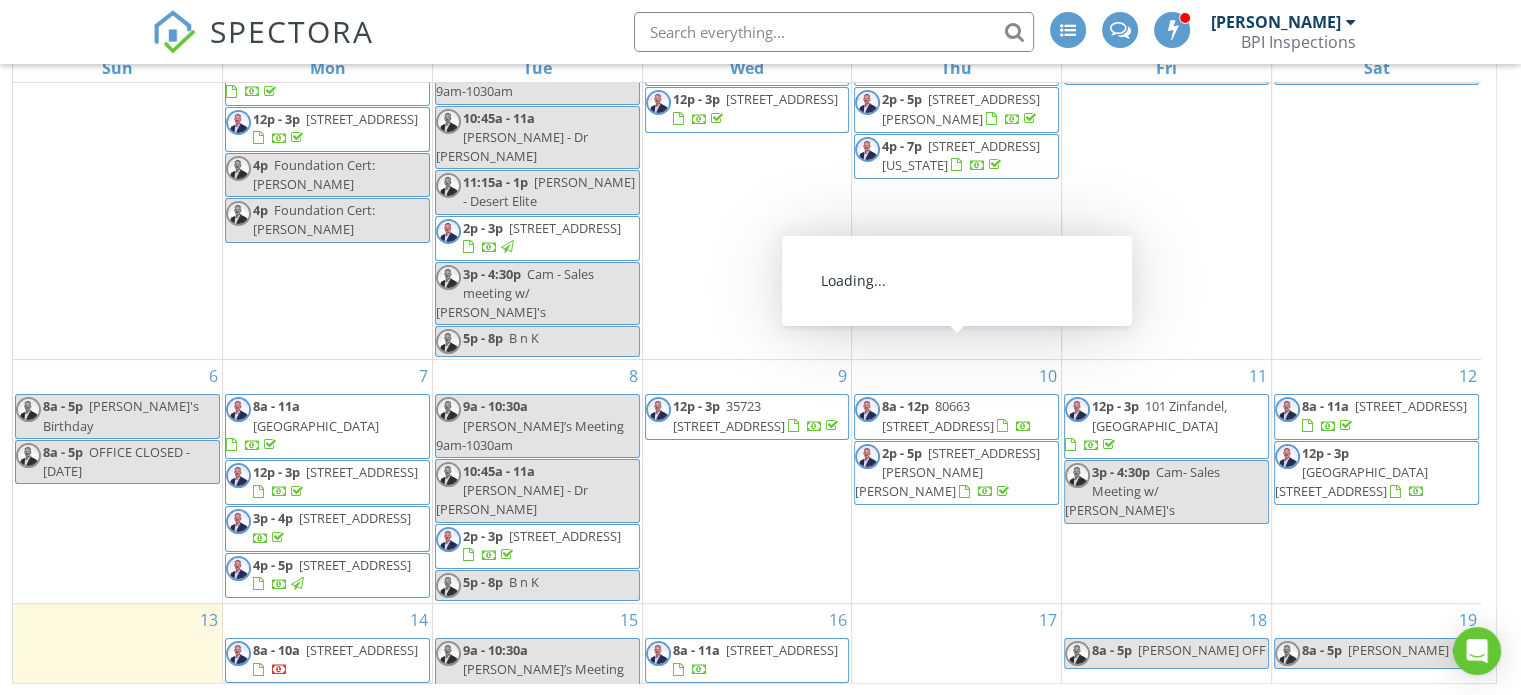 click on "80663 Via Pessaro, La Quinta 92253" at bounding box center [938, 415] 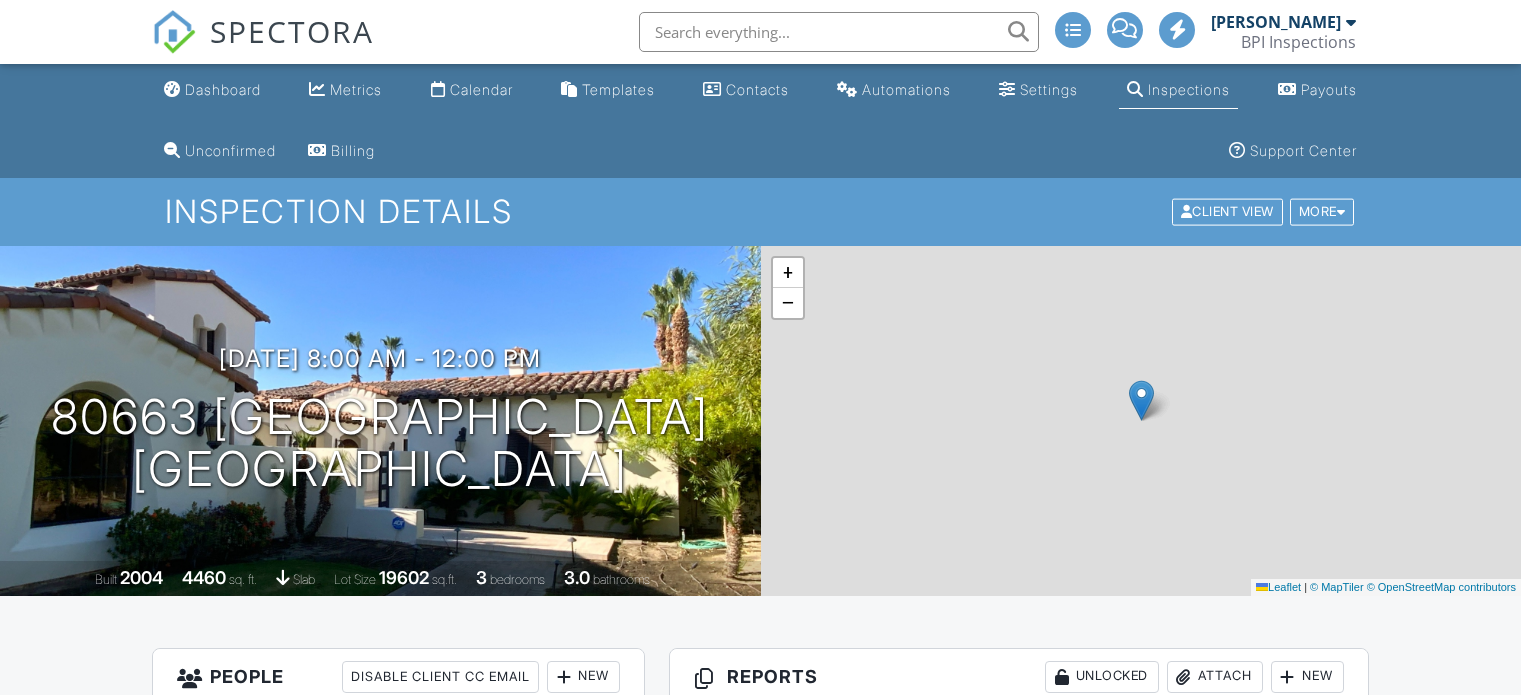 scroll, scrollTop: 0, scrollLeft: 0, axis: both 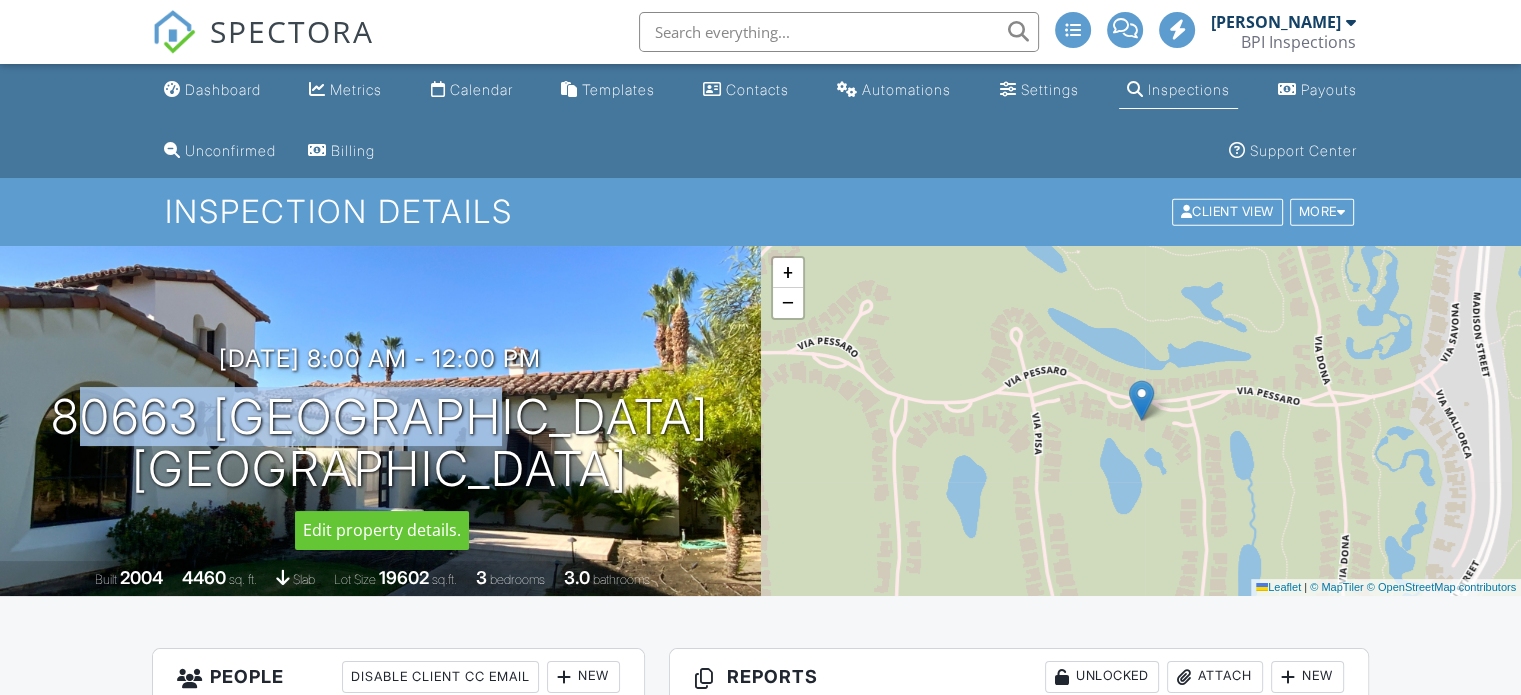 drag, startPoint x: 136, startPoint y: 408, endPoint x: 639, endPoint y: 459, distance: 505.5789 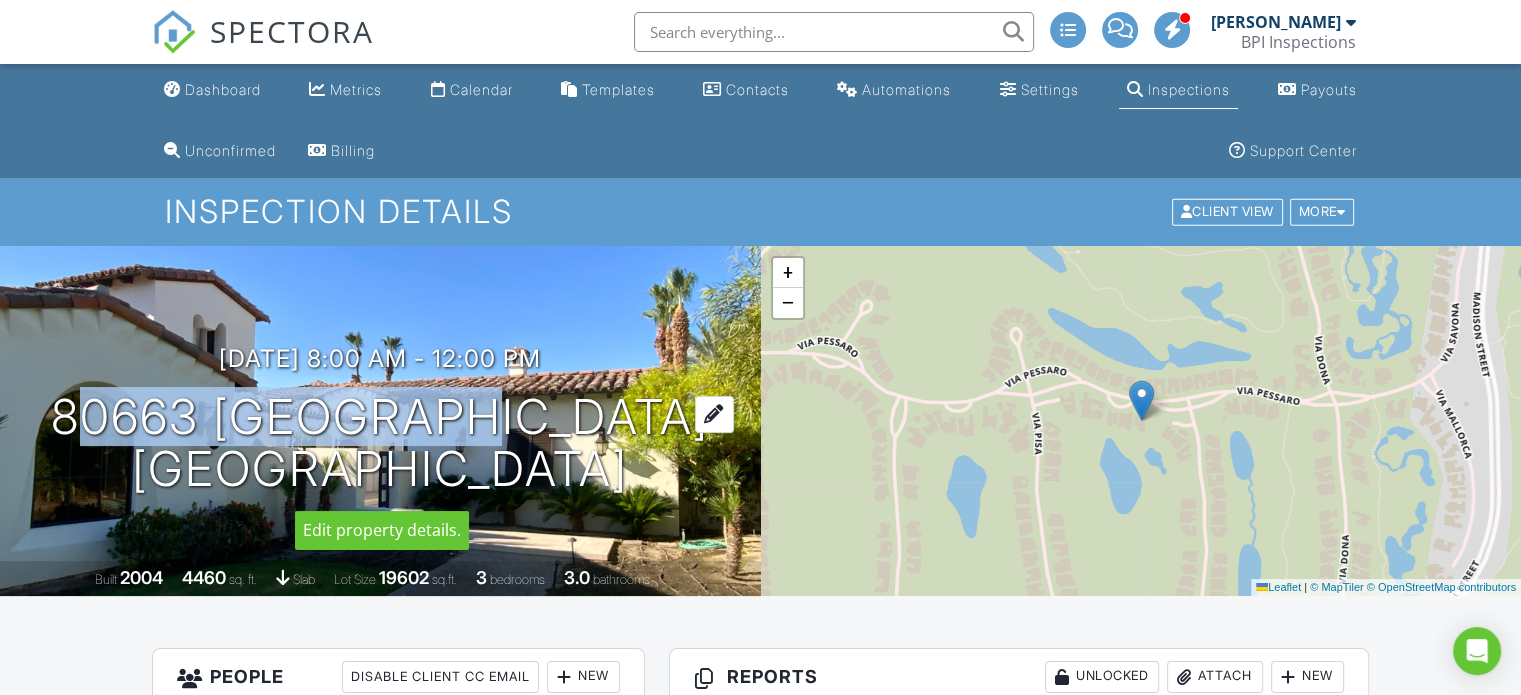 copy on "[GEOGRAPHIC_DATA][STREET_ADDRESS]" 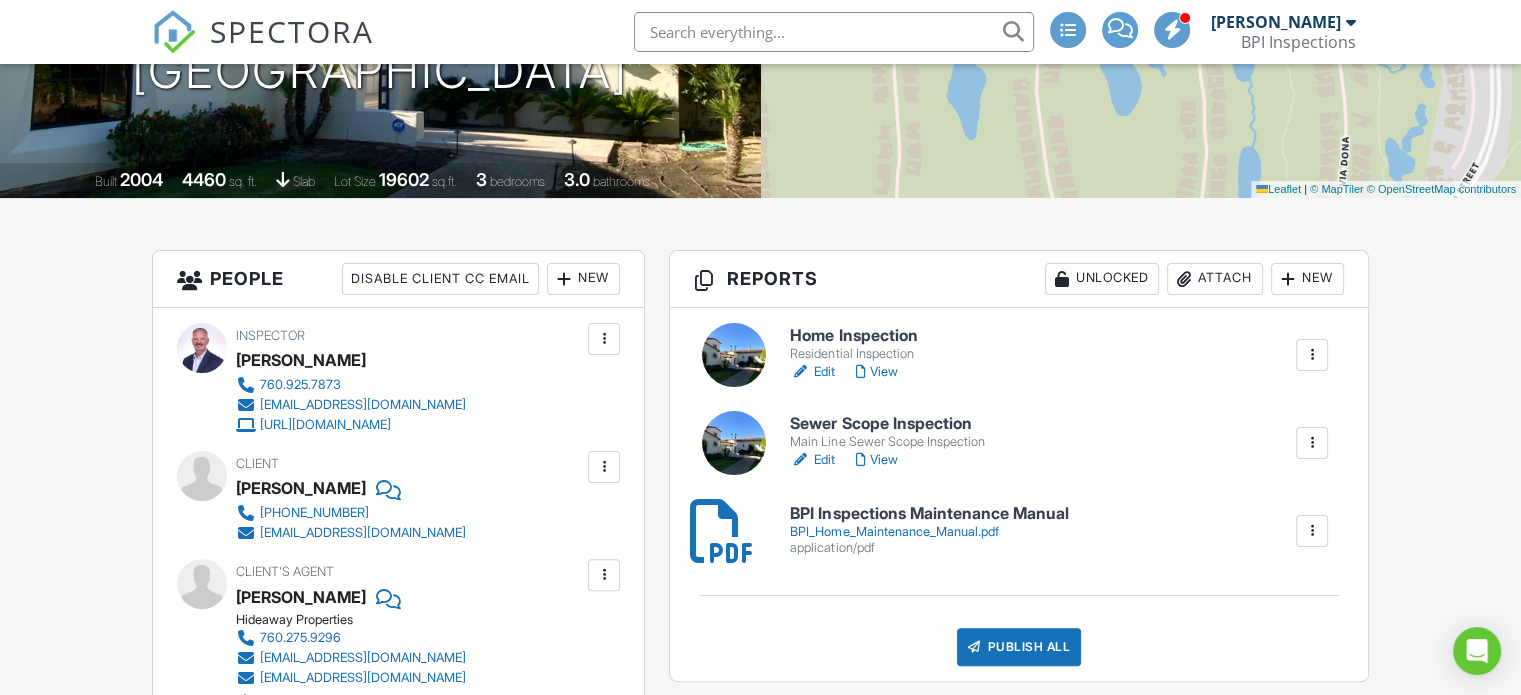 scroll, scrollTop: 456, scrollLeft: 0, axis: vertical 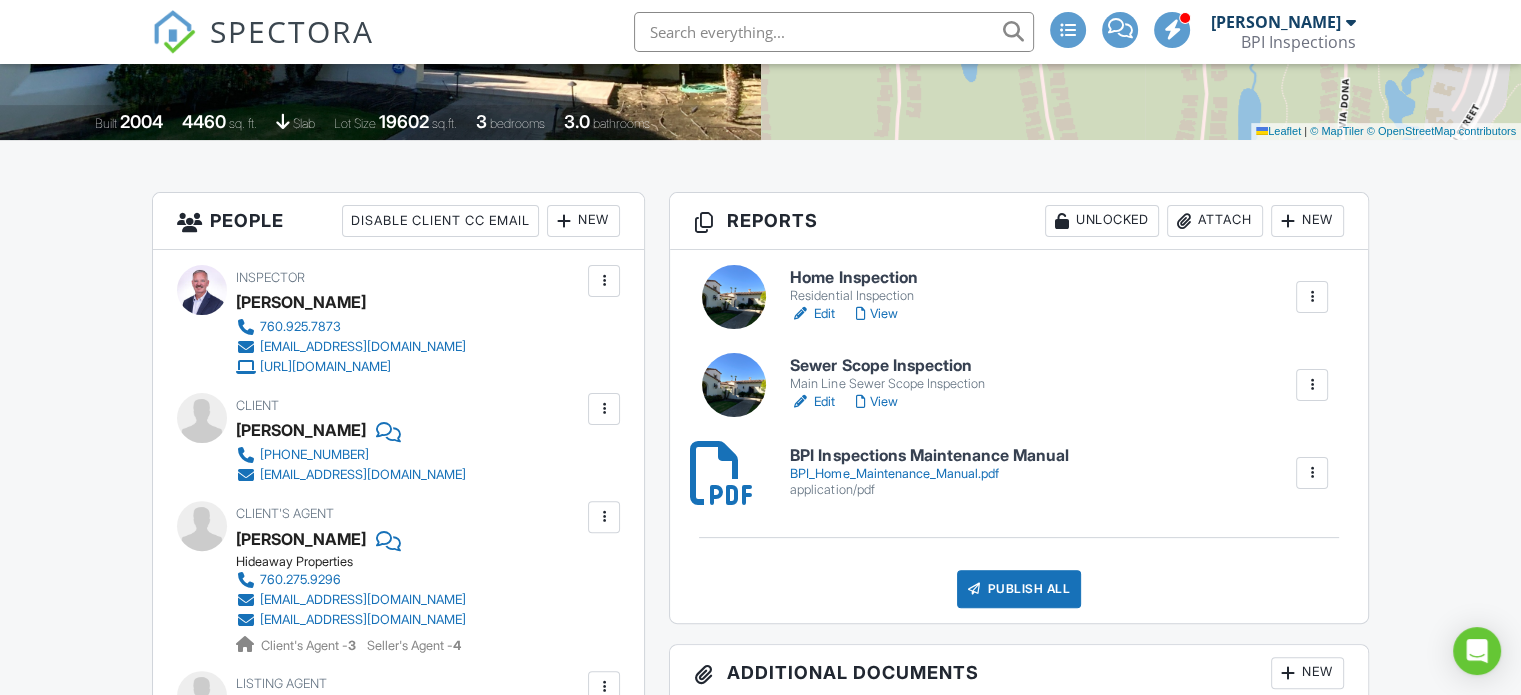click on "Main Line Sewer Scope Inspection" at bounding box center (887, 384) 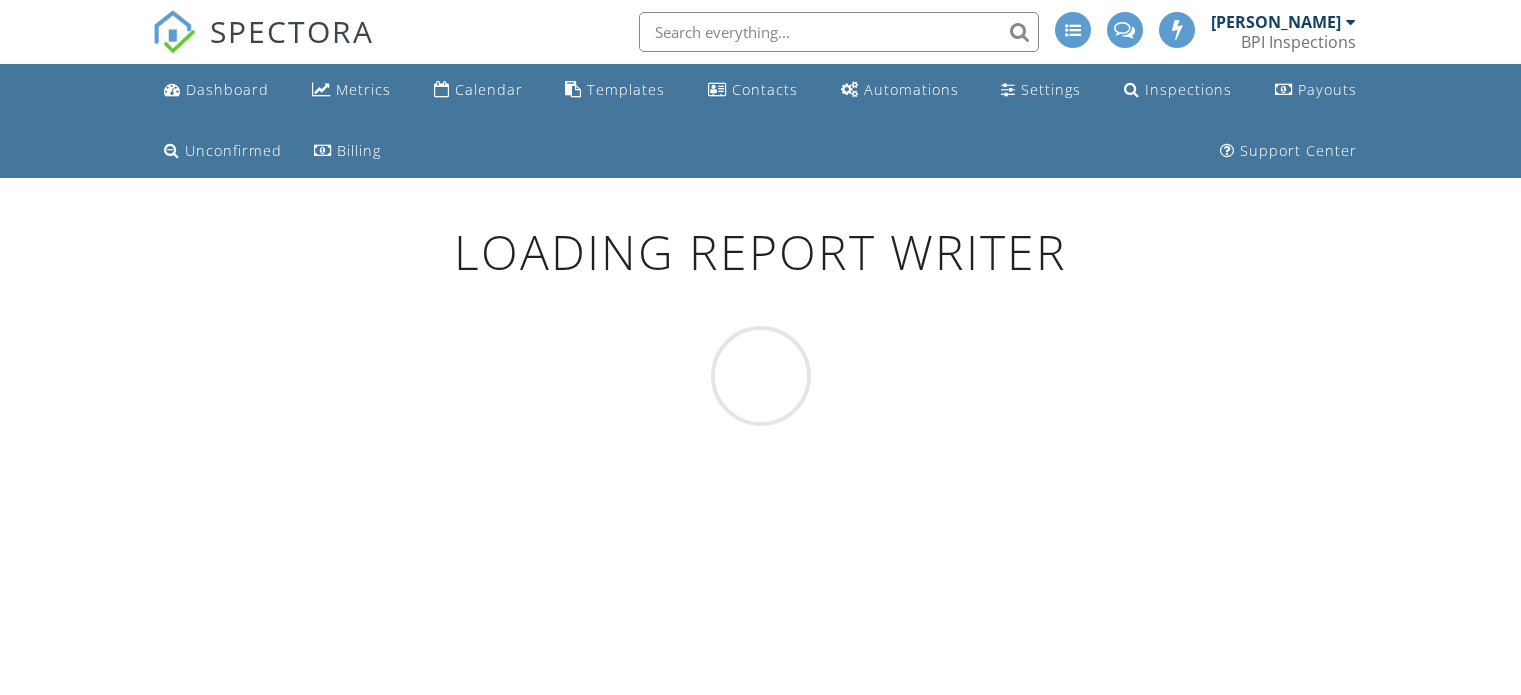 scroll, scrollTop: 0, scrollLeft: 0, axis: both 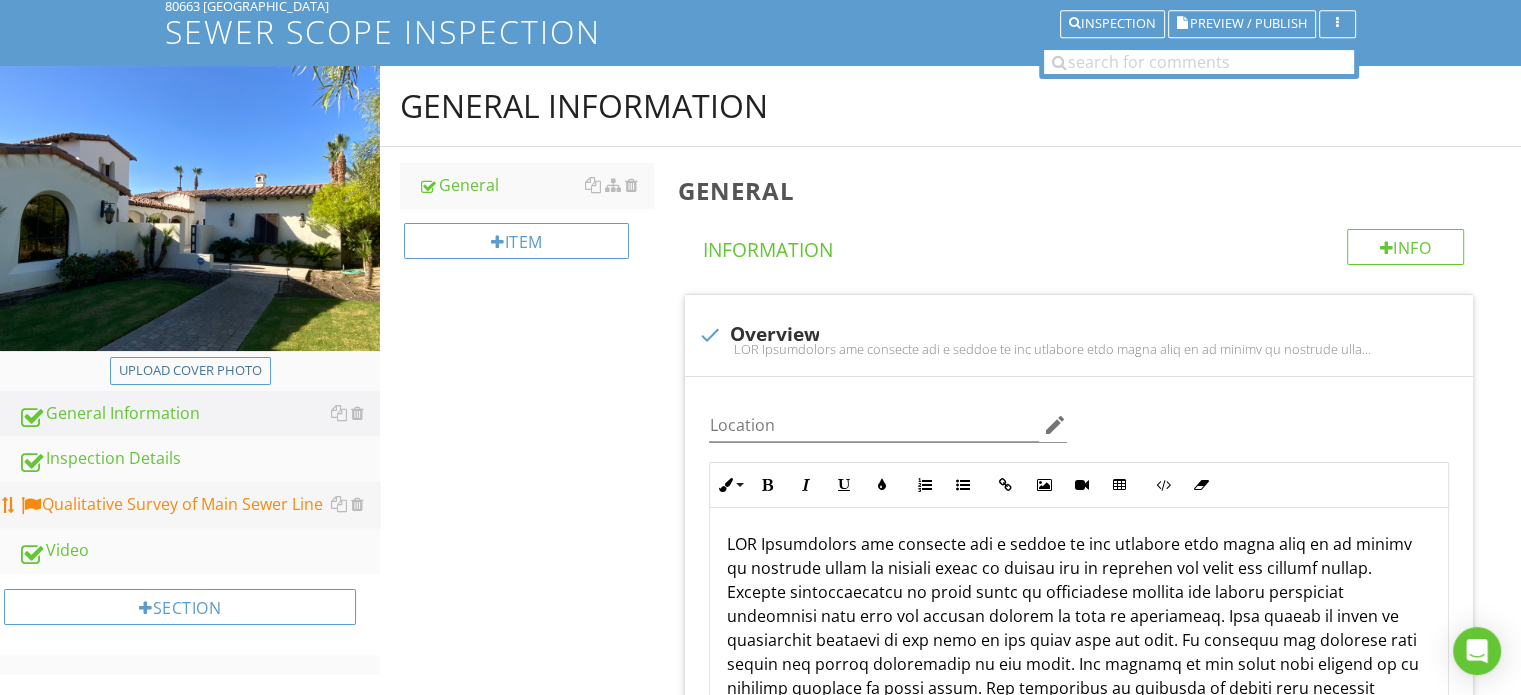 click on "Qualitative Survey  of Main Sewer Line" at bounding box center (199, 505) 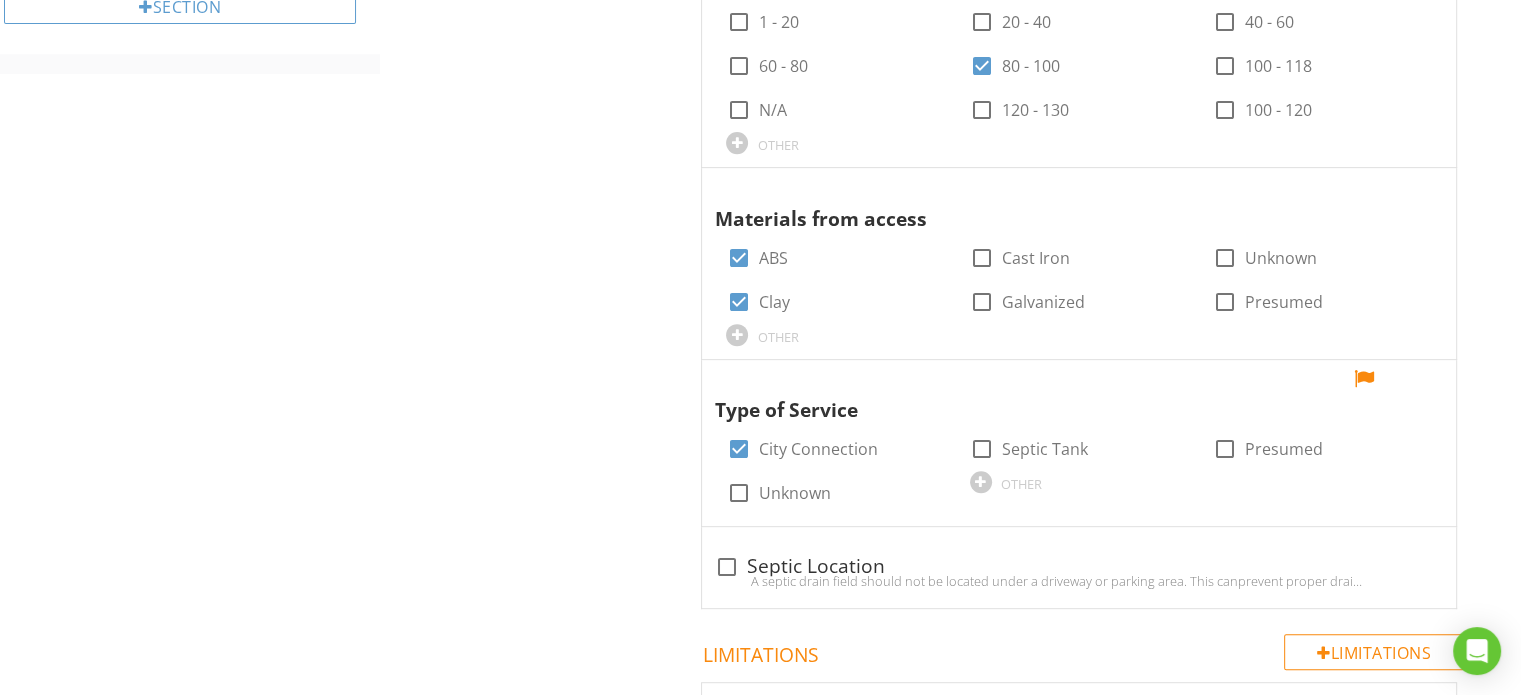 scroll, scrollTop: 972, scrollLeft: 0, axis: vertical 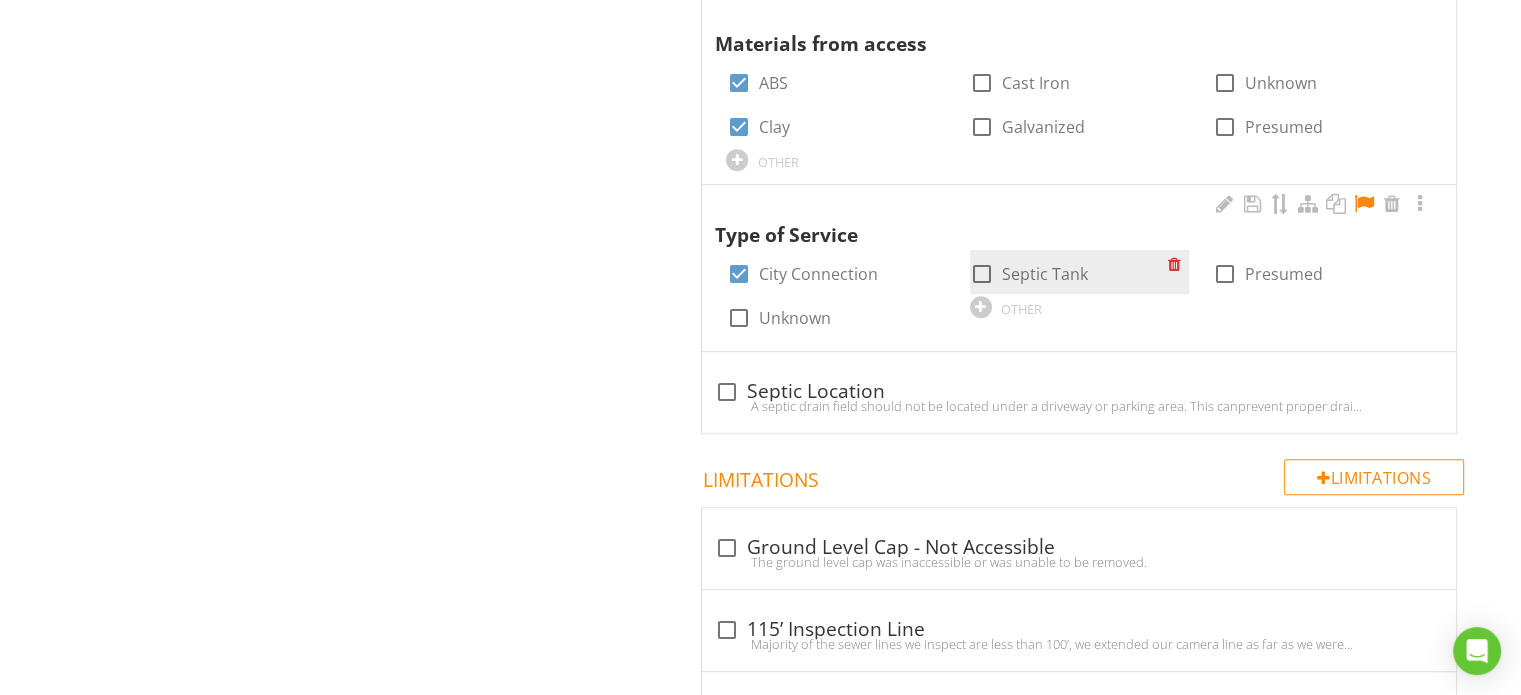click at bounding box center [982, 274] 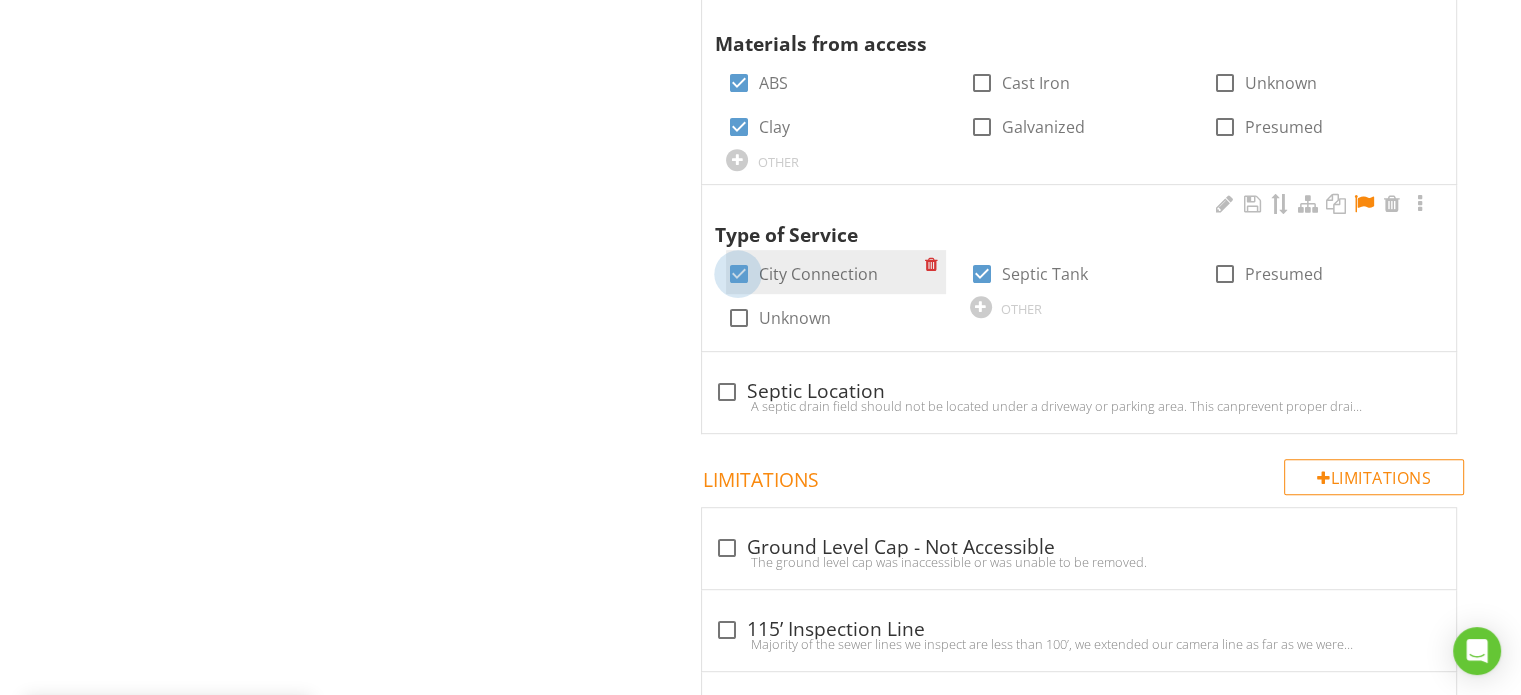click at bounding box center (738, 274) 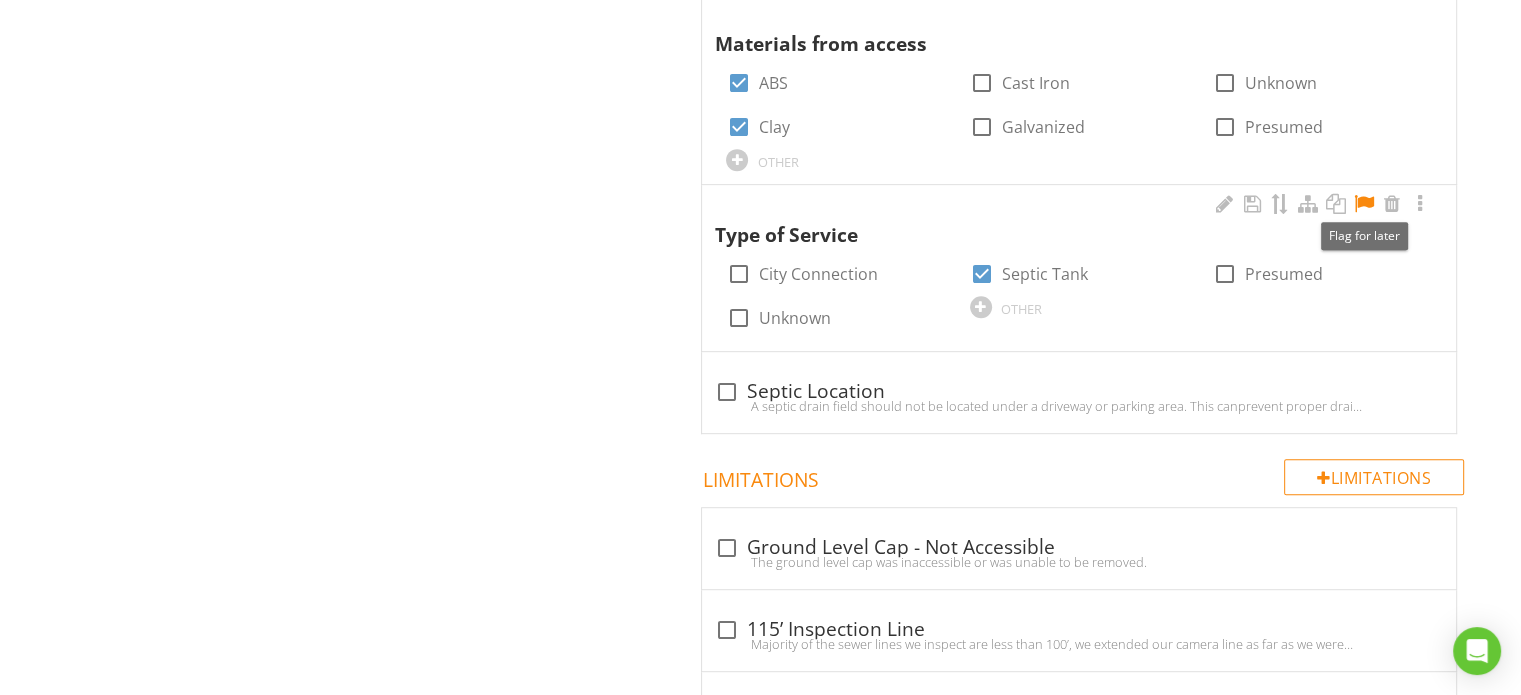 click at bounding box center (1364, 204) 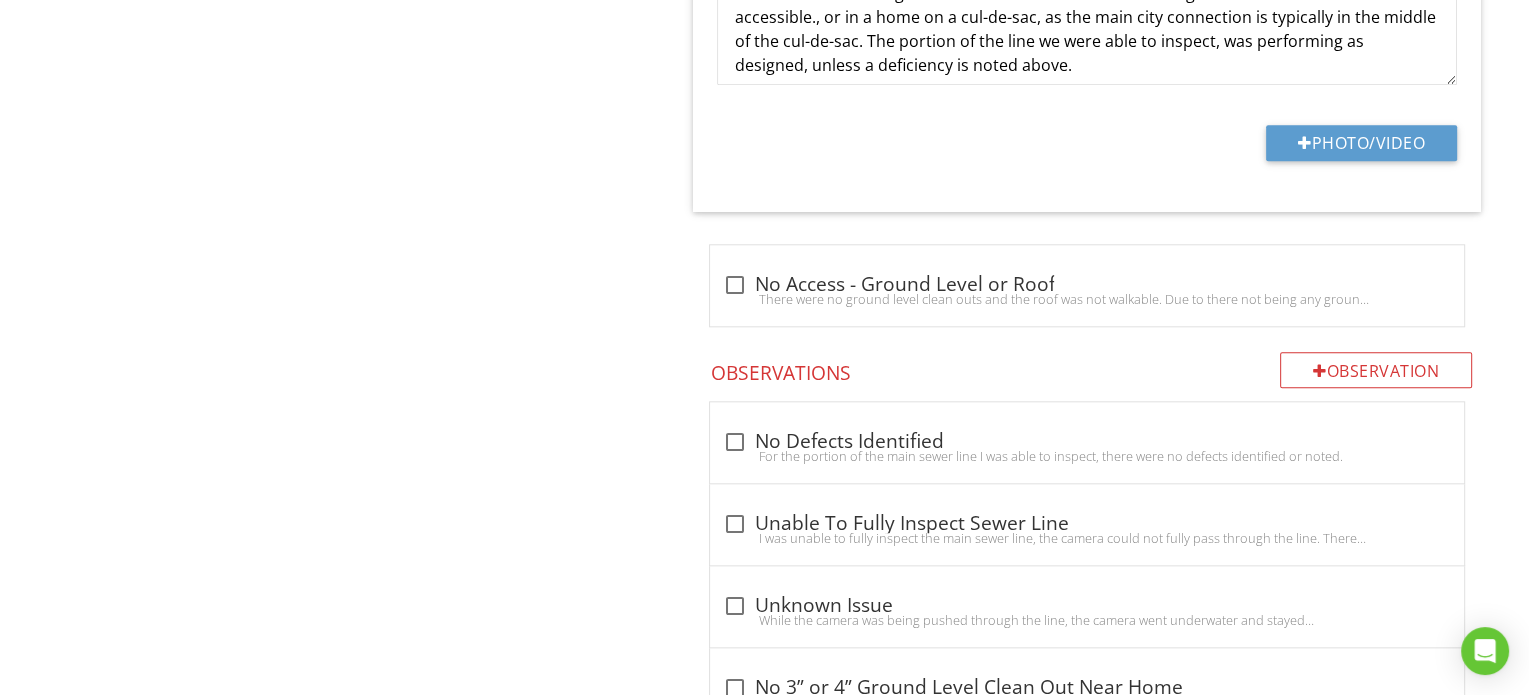 scroll, scrollTop: 2163, scrollLeft: 0, axis: vertical 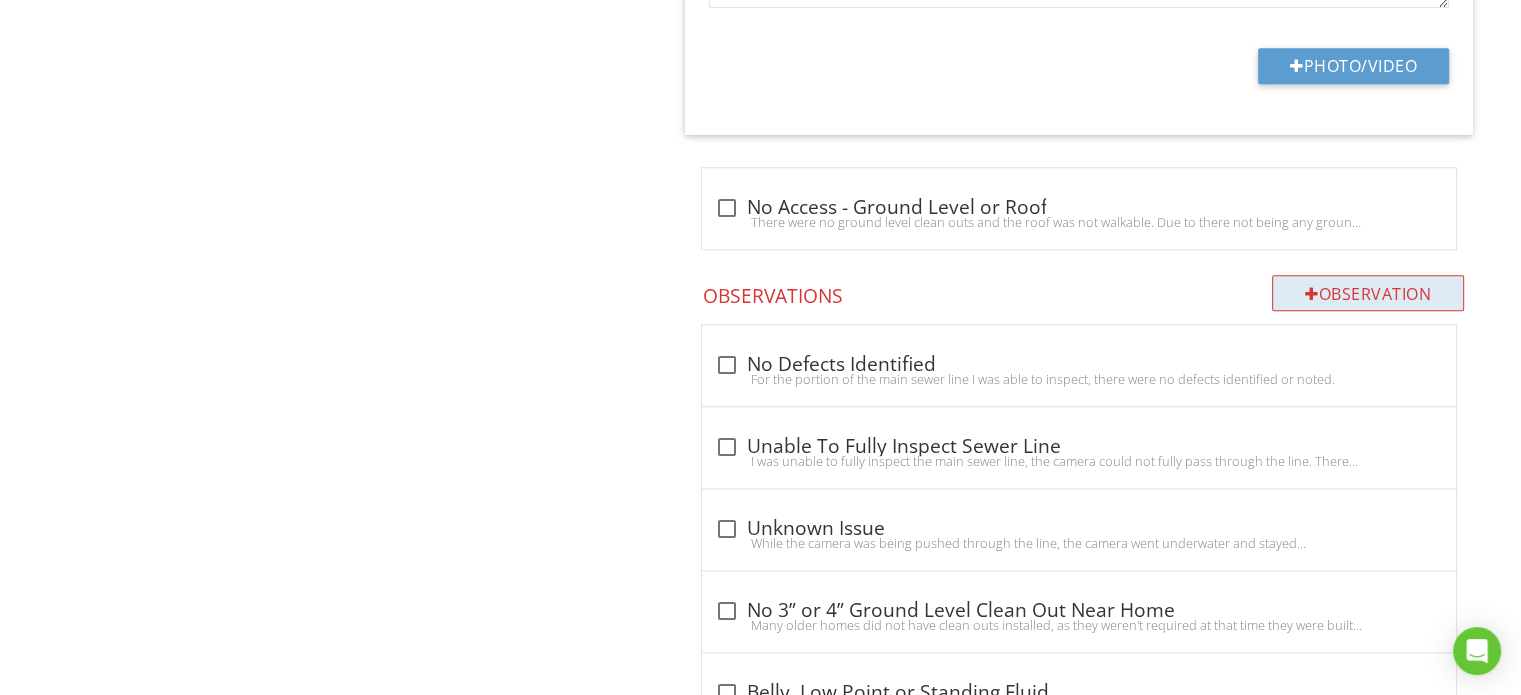 click on "Observation" at bounding box center [1368, 293] 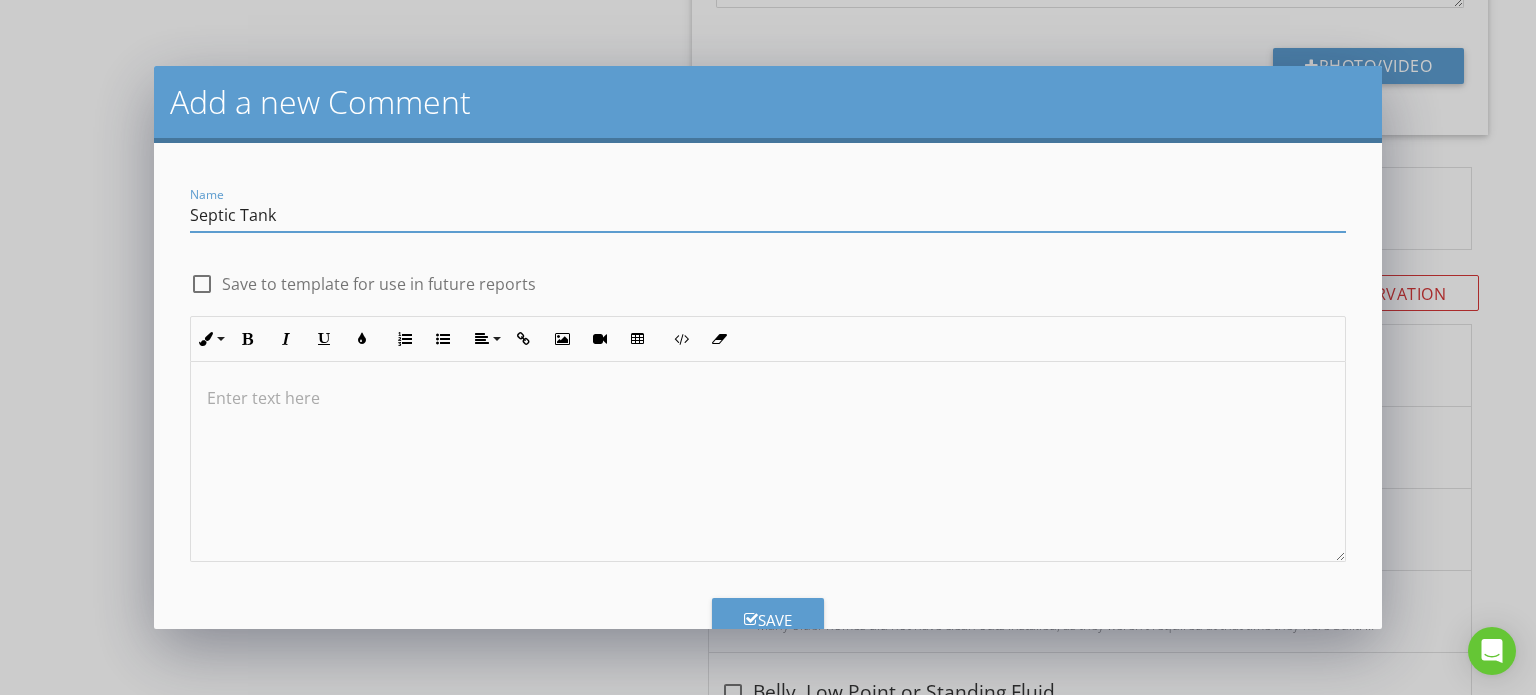 type on "Septic Tank" 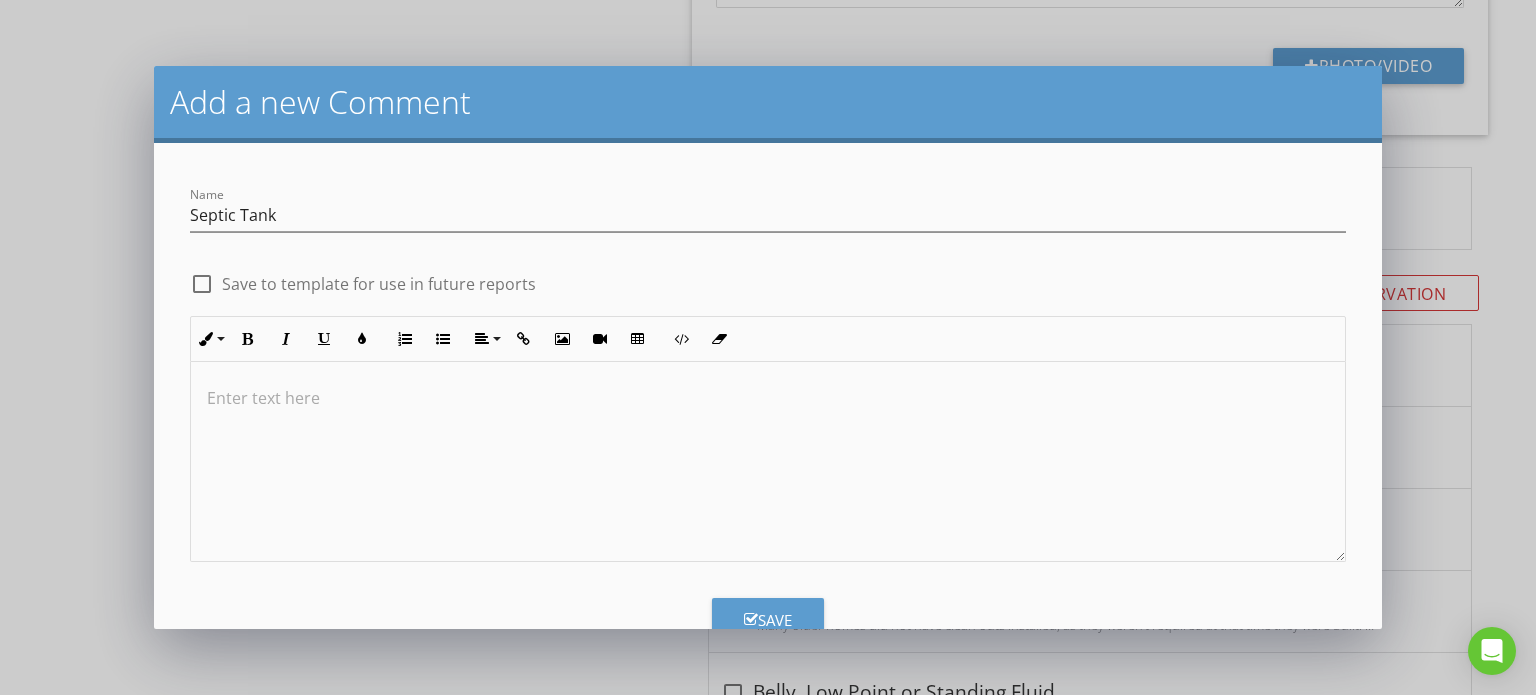 type 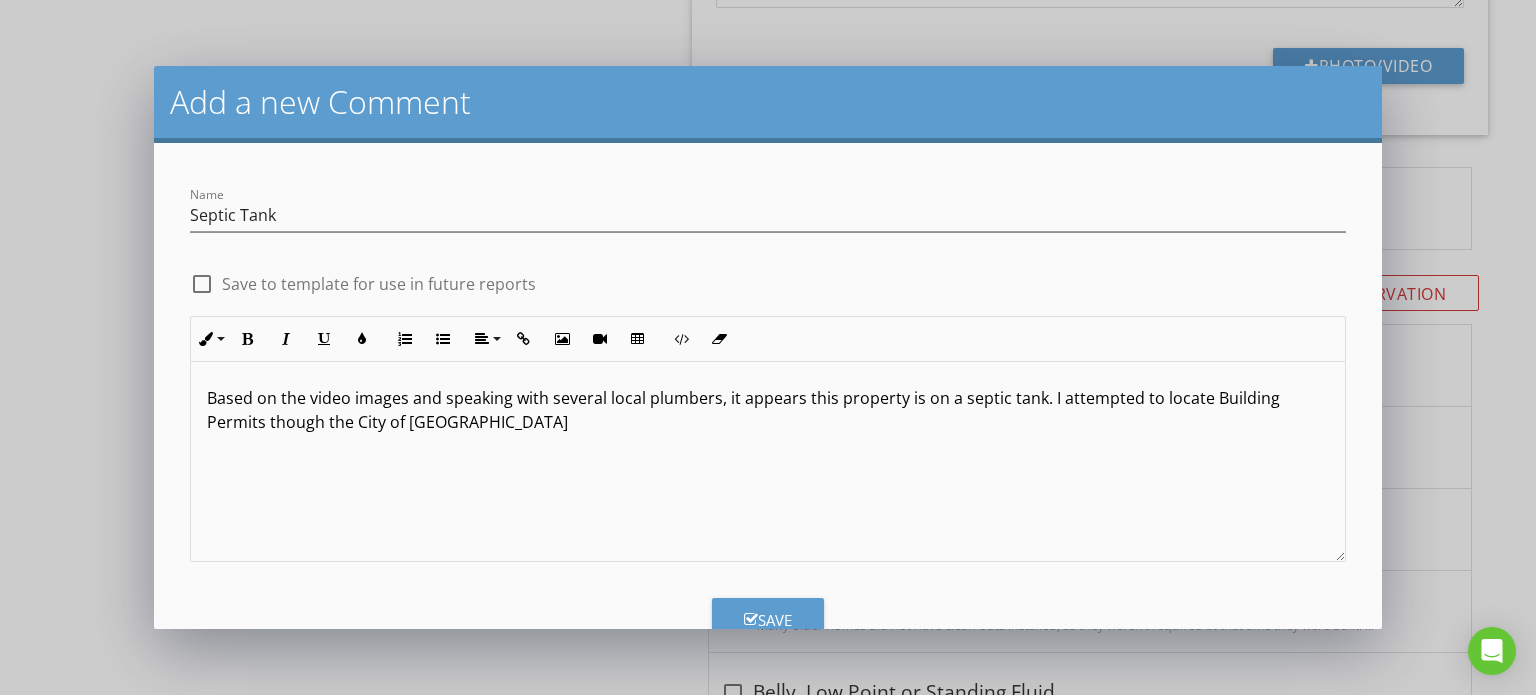click on "Based on the video images and speaking with several local plumbers, it appears this property is on a septic tank. I attempted to locate Building Permits though the City of La Quinta" at bounding box center (768, 410) 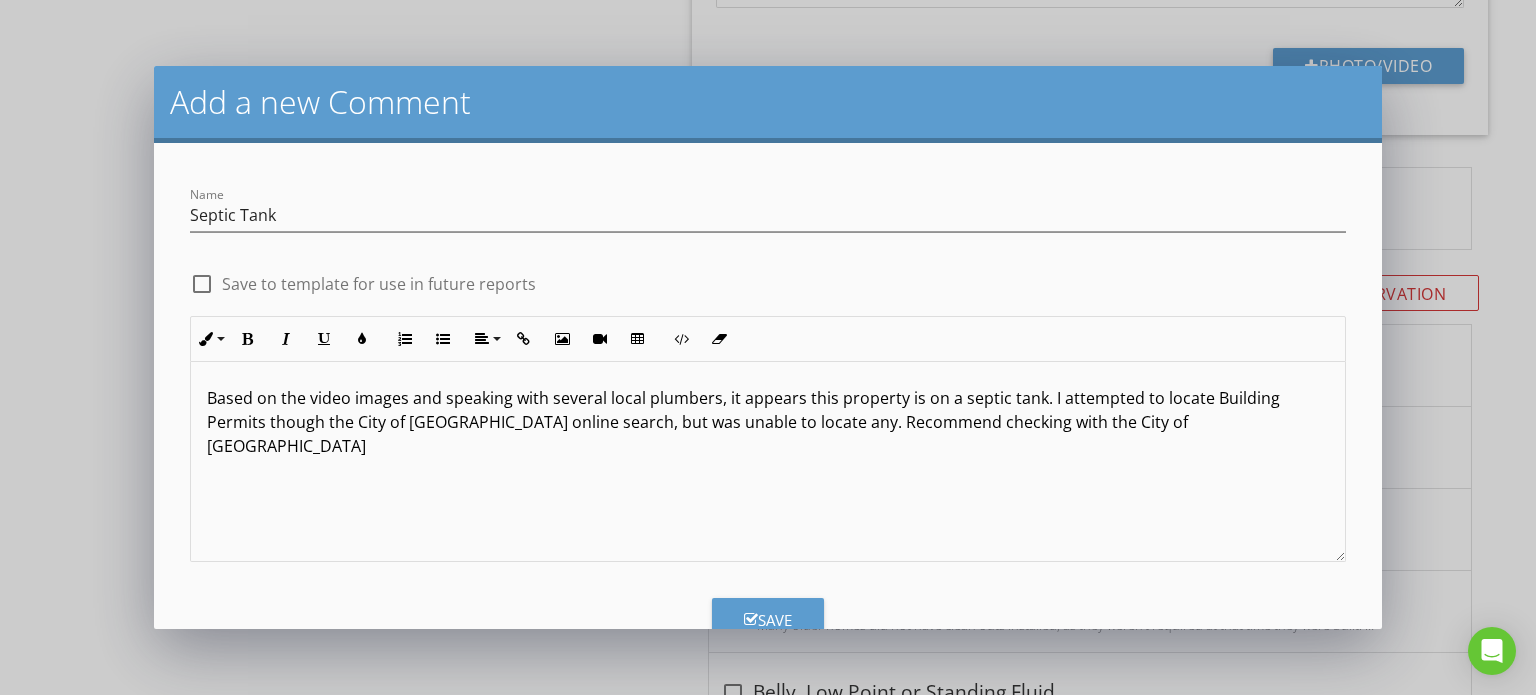 click on "Based on the video images and speaking with several local plumbers, it appears this property is on a septic tank. I attempted to locate Building Permits though the City of La Quinta online search, but was unable to locate any. Recommend checking with the City of La Quinta" at bounding box center (768, 422) 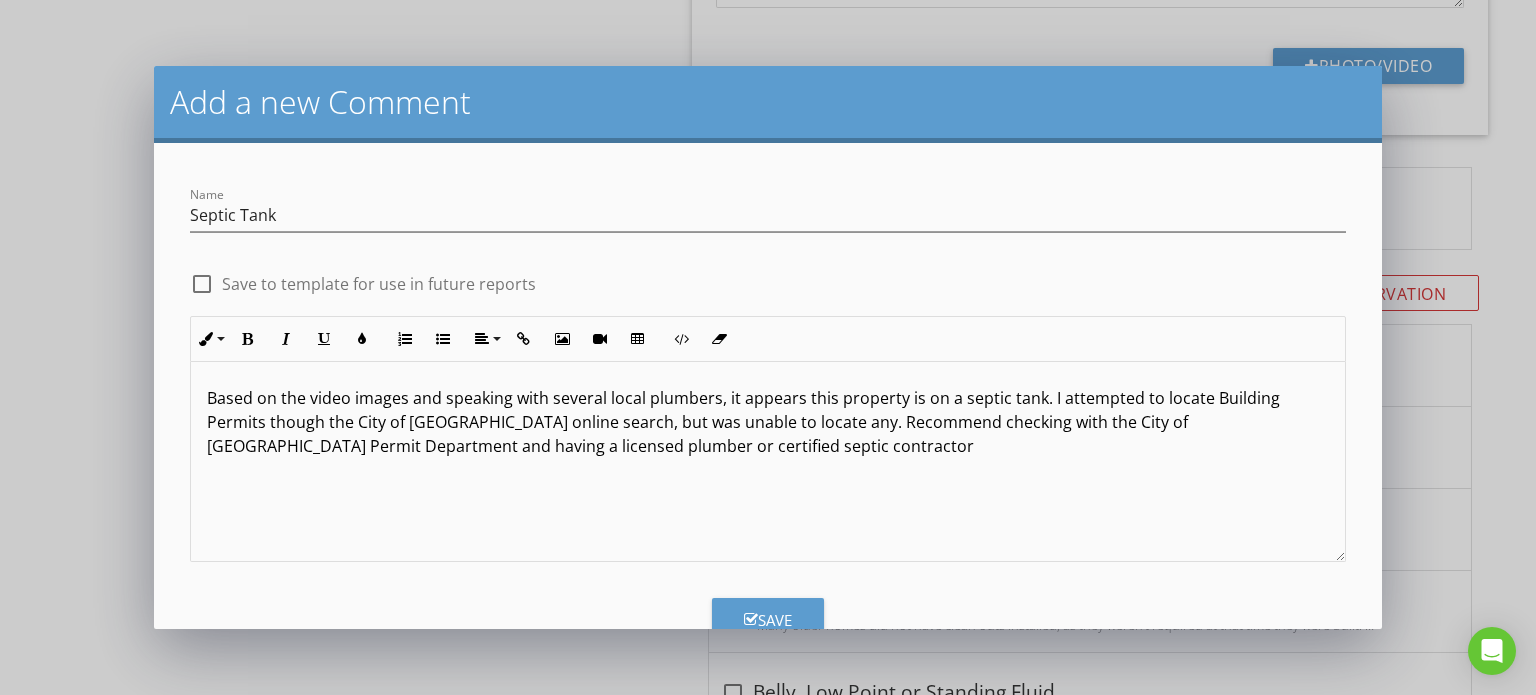 click on "Based on the video images and speaking with several local plumbers, it appears this property is on a septic tank. I attempted to locate Building Permits though the City of La Quinta online search, but was unable to locate any. Recommend checking with the City of La Quinta Building Permit Department and having a licensed plumber or certified septic contractor" at bounding box center (768, 422) 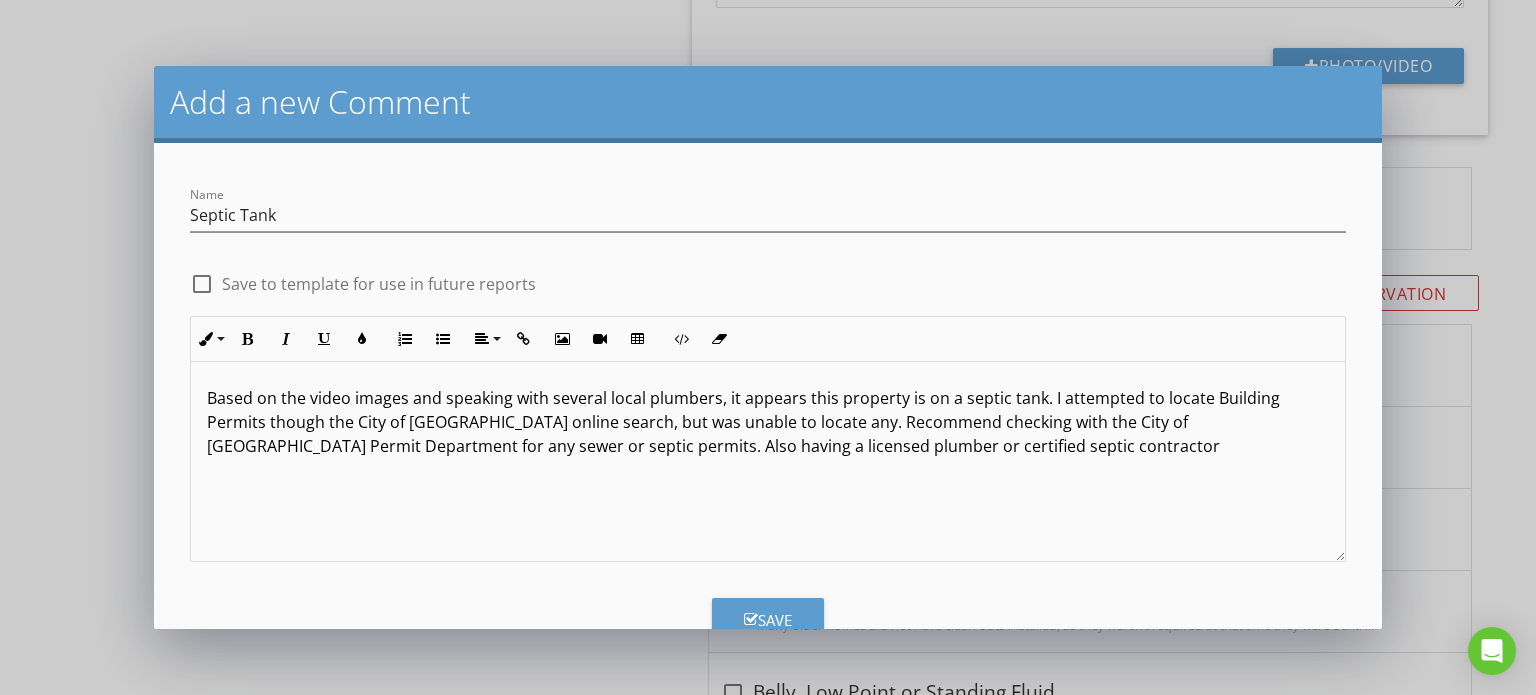 click on "Based on the video images and speaking with several local plumbers, it appears this property is on a septic tank. I attempted to locate Building Permits though the City of La Quinta online search, but was unable to locate any. Recommend checking with the City of La Quinta Building Permit Department for any sewer or septic permits. Also having a licensed plumber or certified septic contractor" at bounding box center [768, 422] 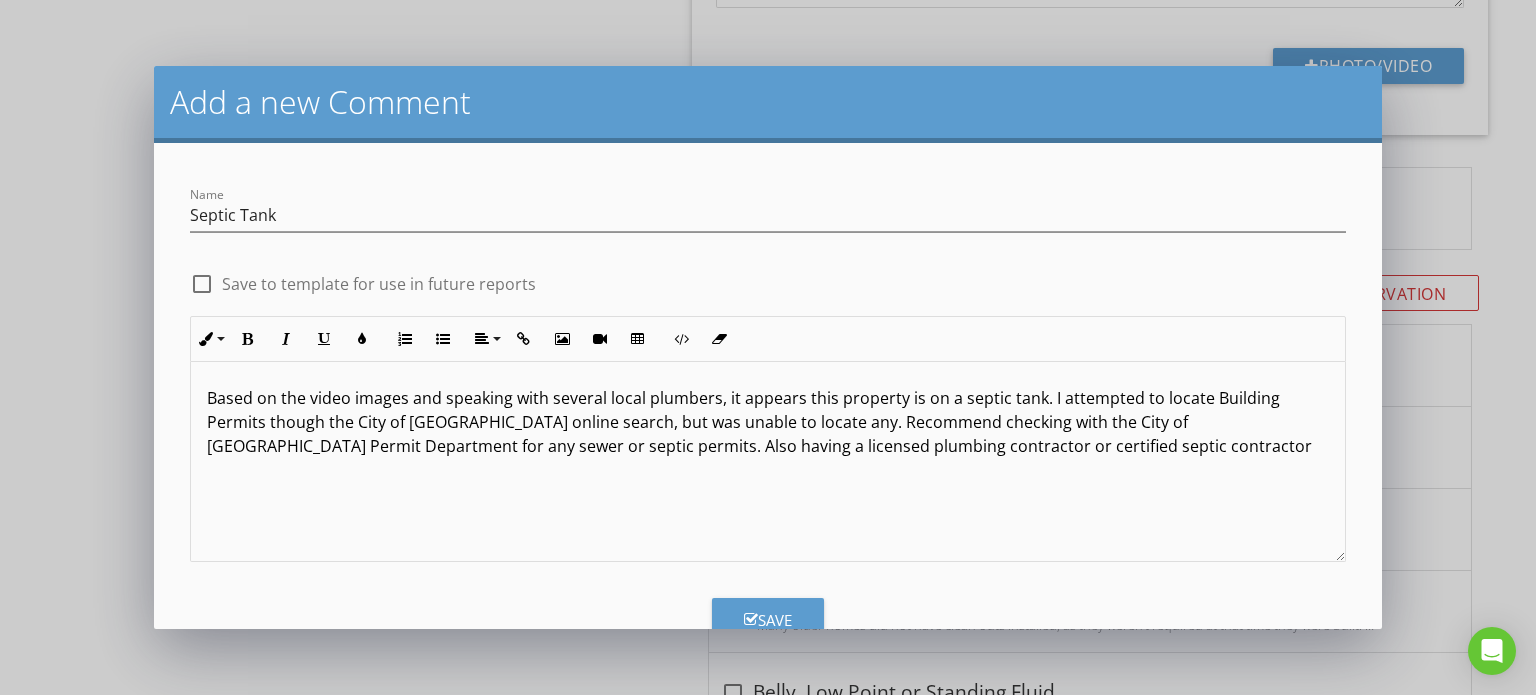 click on "Based on the video images and speaking with several local plumbers, it appears this property is on a septic tank. I attempted to locate Building Permits though the City of La Quinta online search, but was unable to locate any. Recommend checking with the City of La Quinta Building Permit Department for any sewer or septic permits. Also having a licensed plumbing contractor or certified septic contractor" at bounding box center (768, 422) 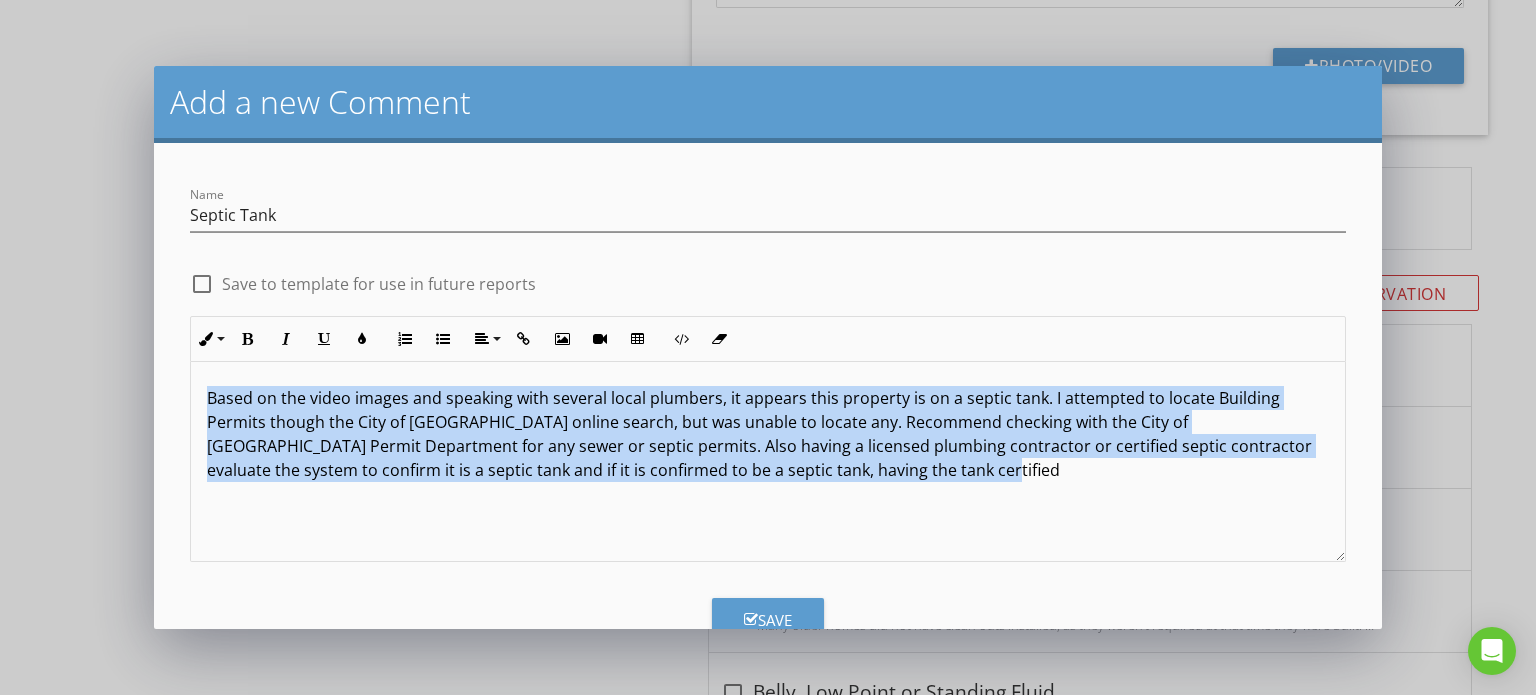 drag, startPoint x: 206, startPoint y: 398, endPoint x: 922, endPoint y: 524, distance: 727.0021 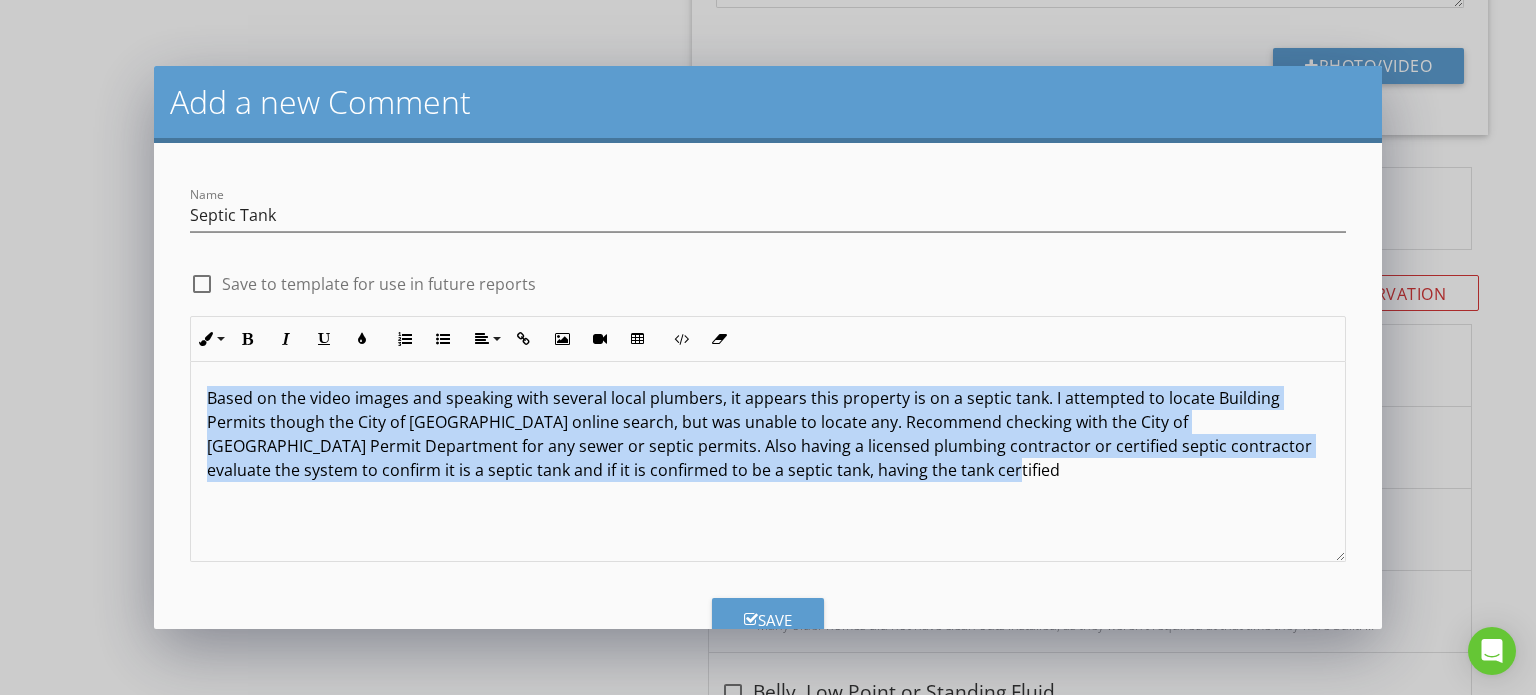copy on "Based on the video images and speaking with several local plumbers, it appears this property is on a septic tank. I attempted to locate Building Permits though the City of La Quinta online search, but was unable to locate any. Recommend checking with the City of La Quinta Building Permit Department for any sewer or septic permits. Also having a licensed plumbing contractor or certified septic contractor evaluate the system to confirm it is a septic tank and if it is confirmed to be a septic tank, having the tank certified" 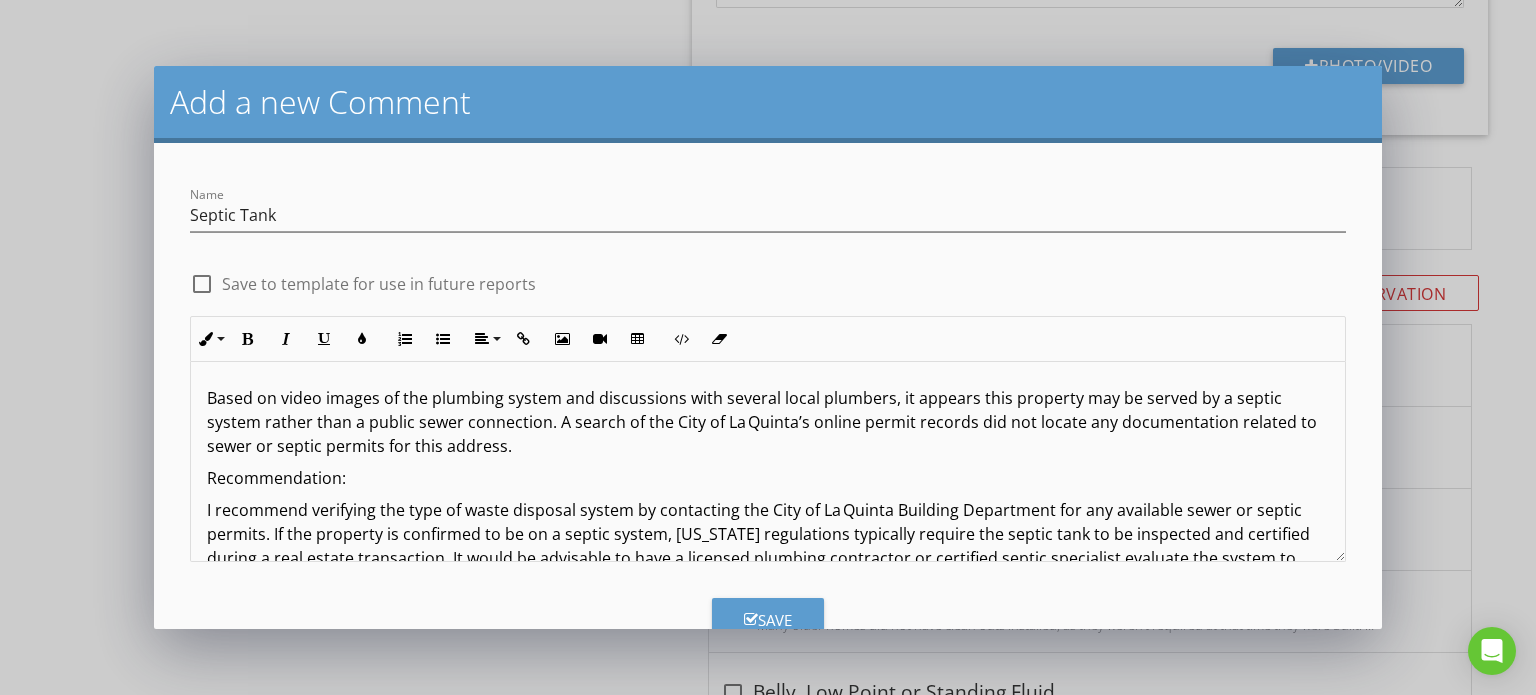 scroll, scrollTop: 29, scrollLeft: 0, axis: vertical 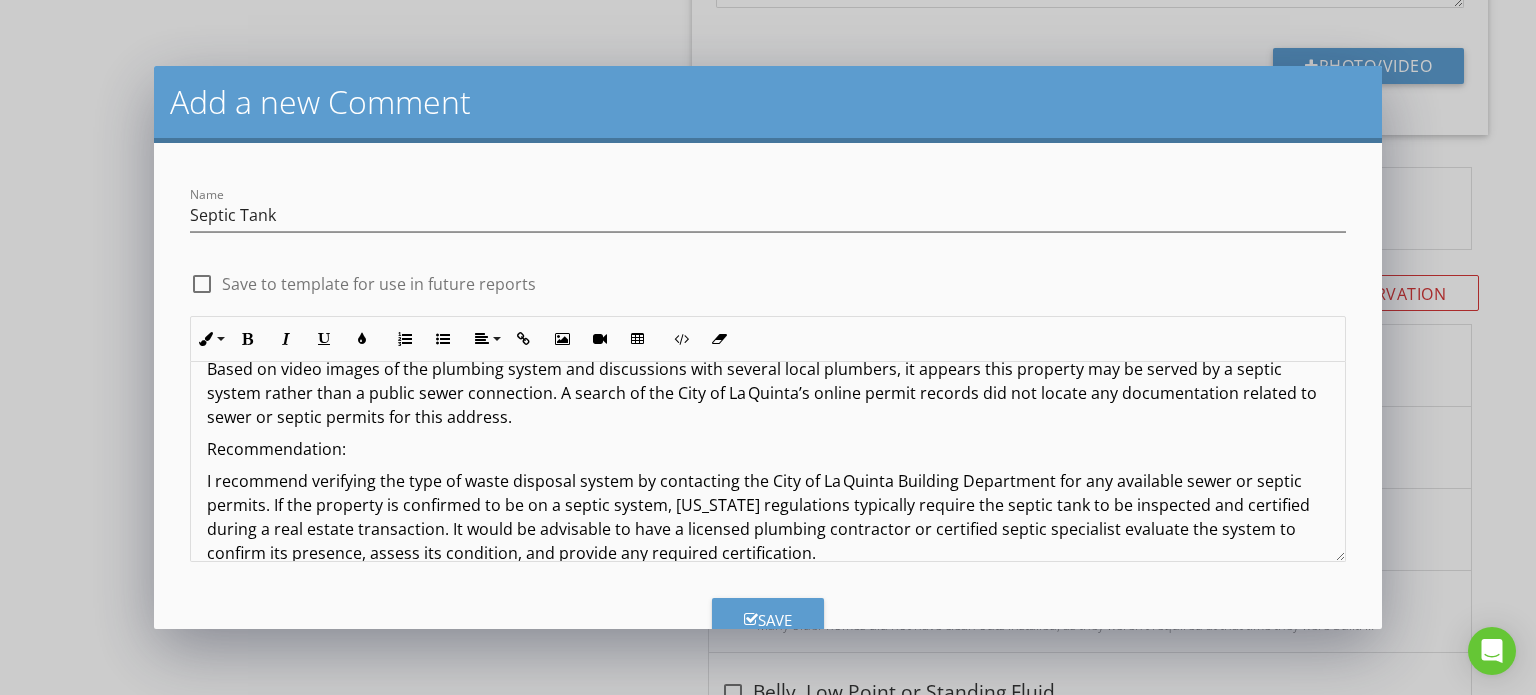click on "Recommendation:" 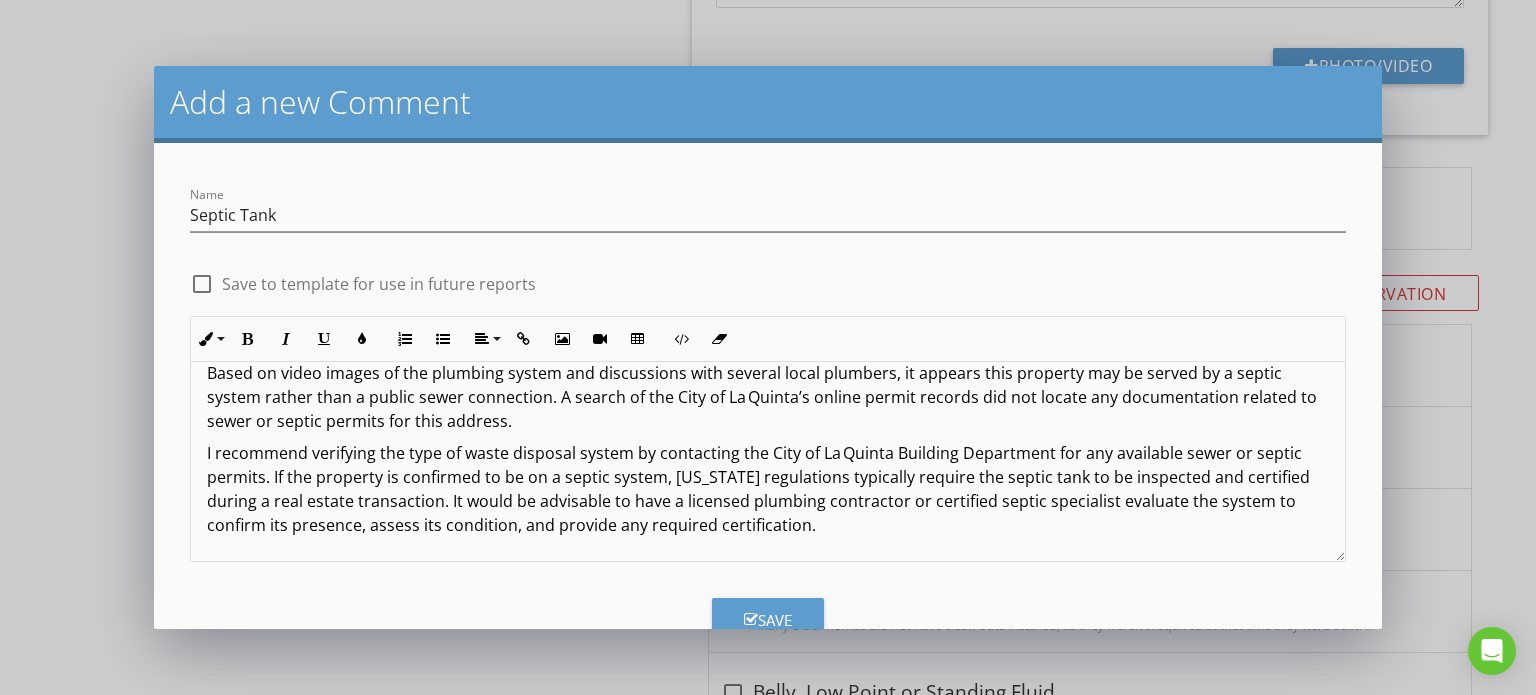 scroll, scrollTop: 24, scrollLeft: 0, axis: vertical 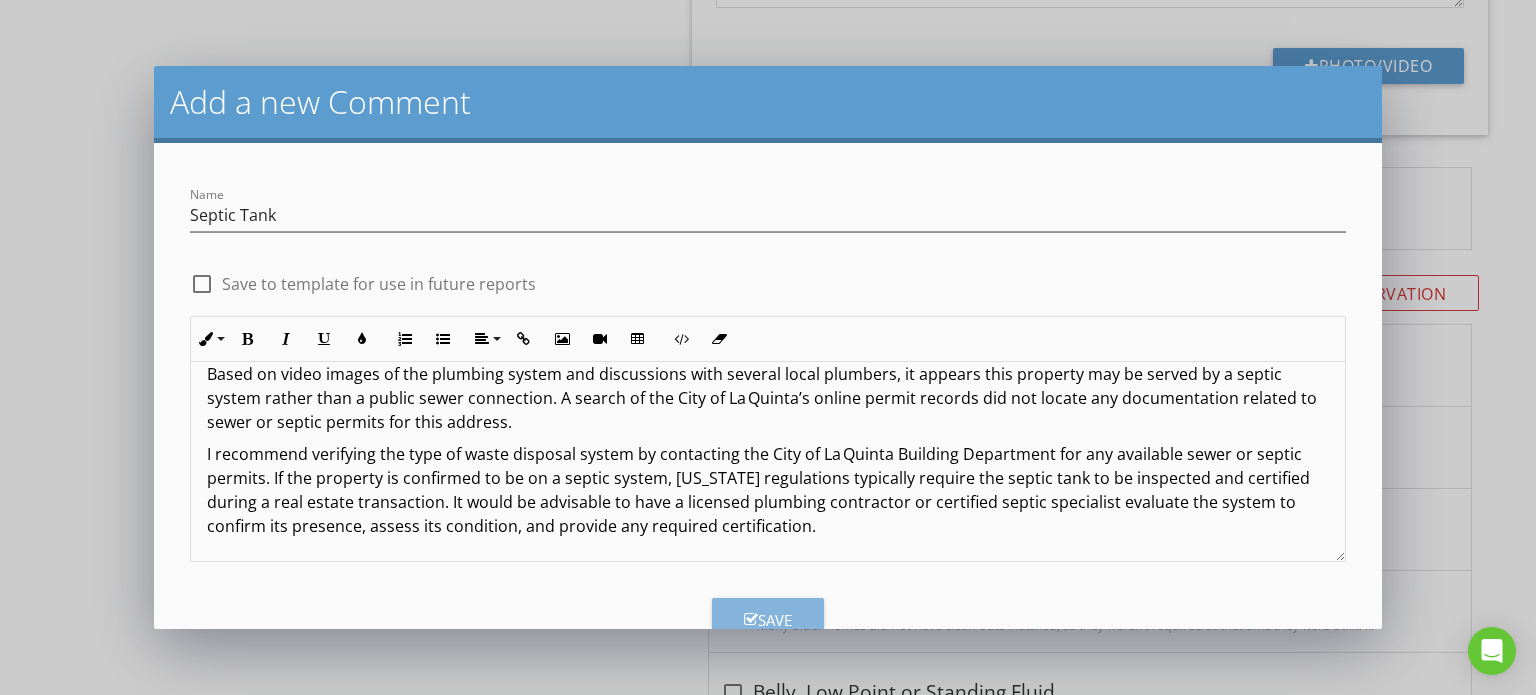 click on "Save" at bounding box center (768, 620) 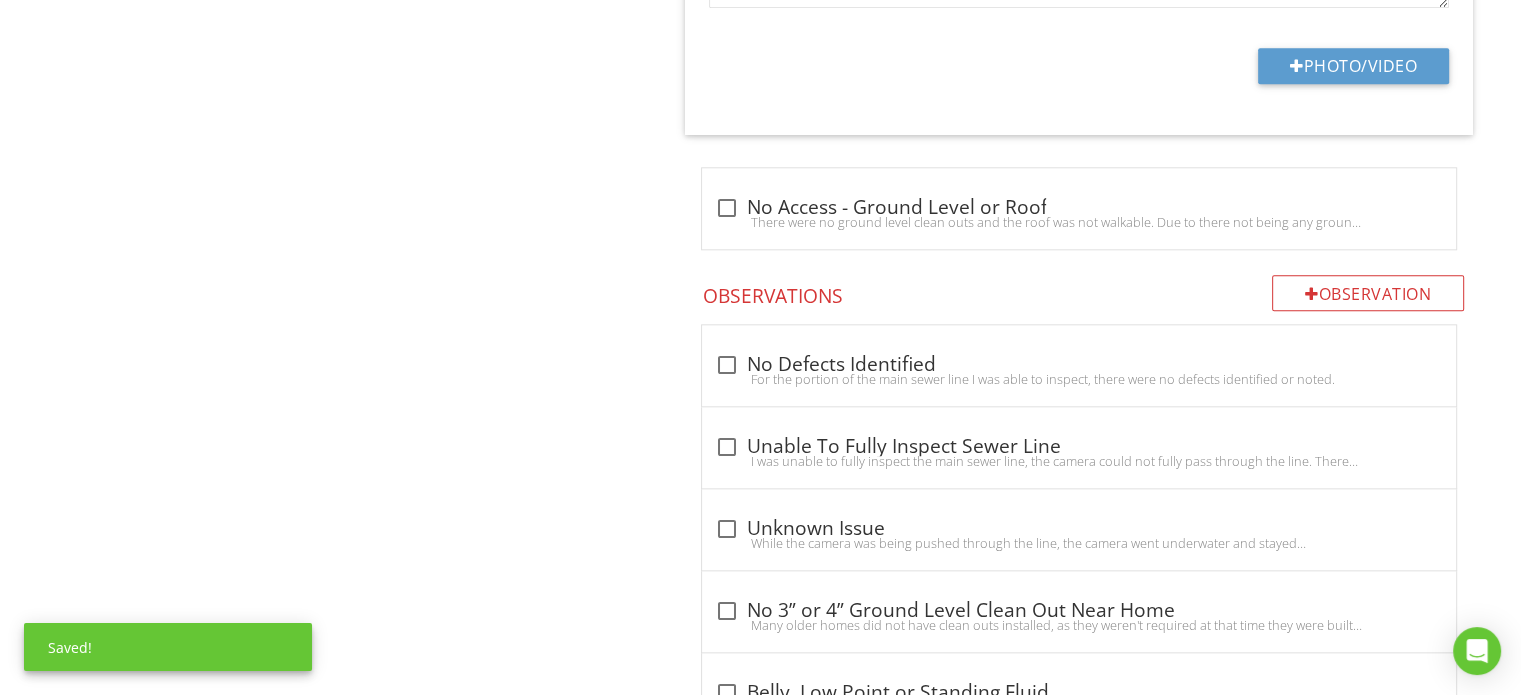 scroll, scrollTop: 4120, scrollLeft: 0, axis: vertical 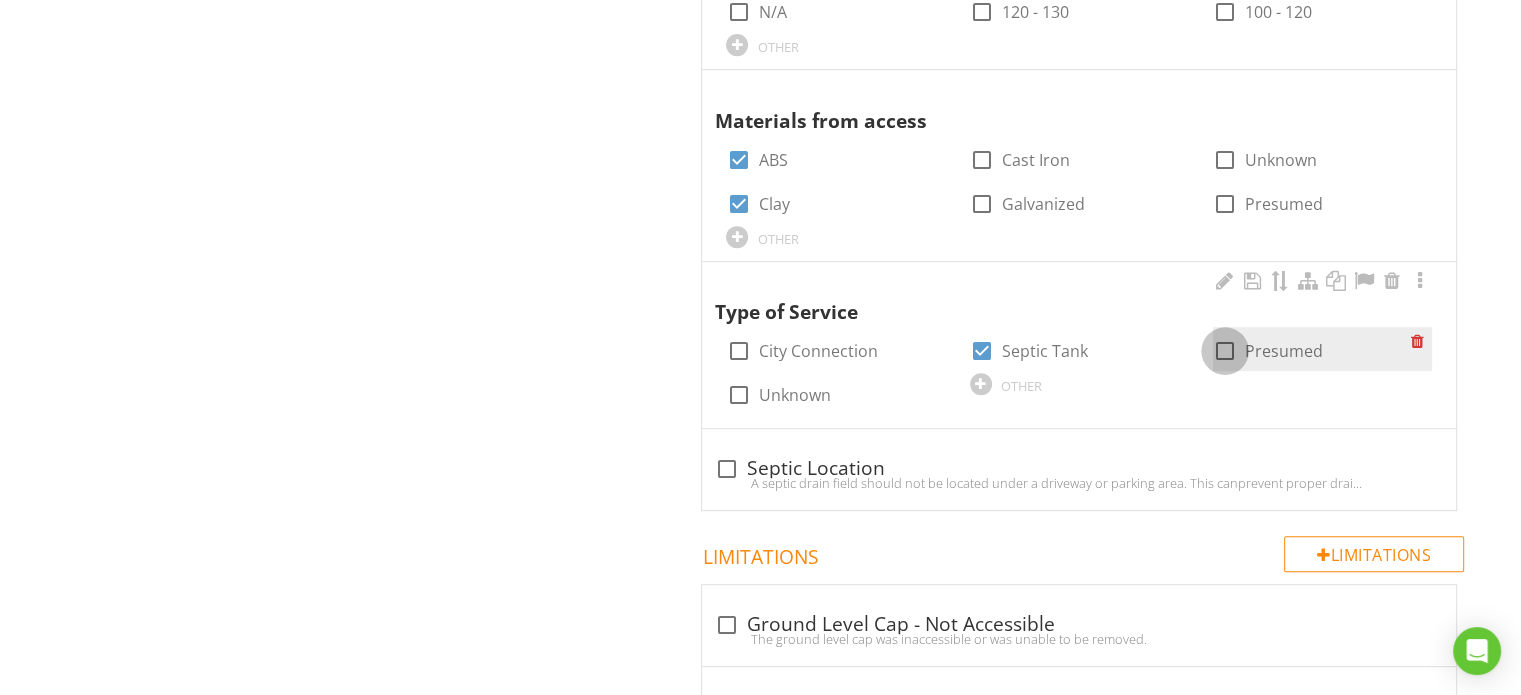 click at bounding box center [1225, 351] 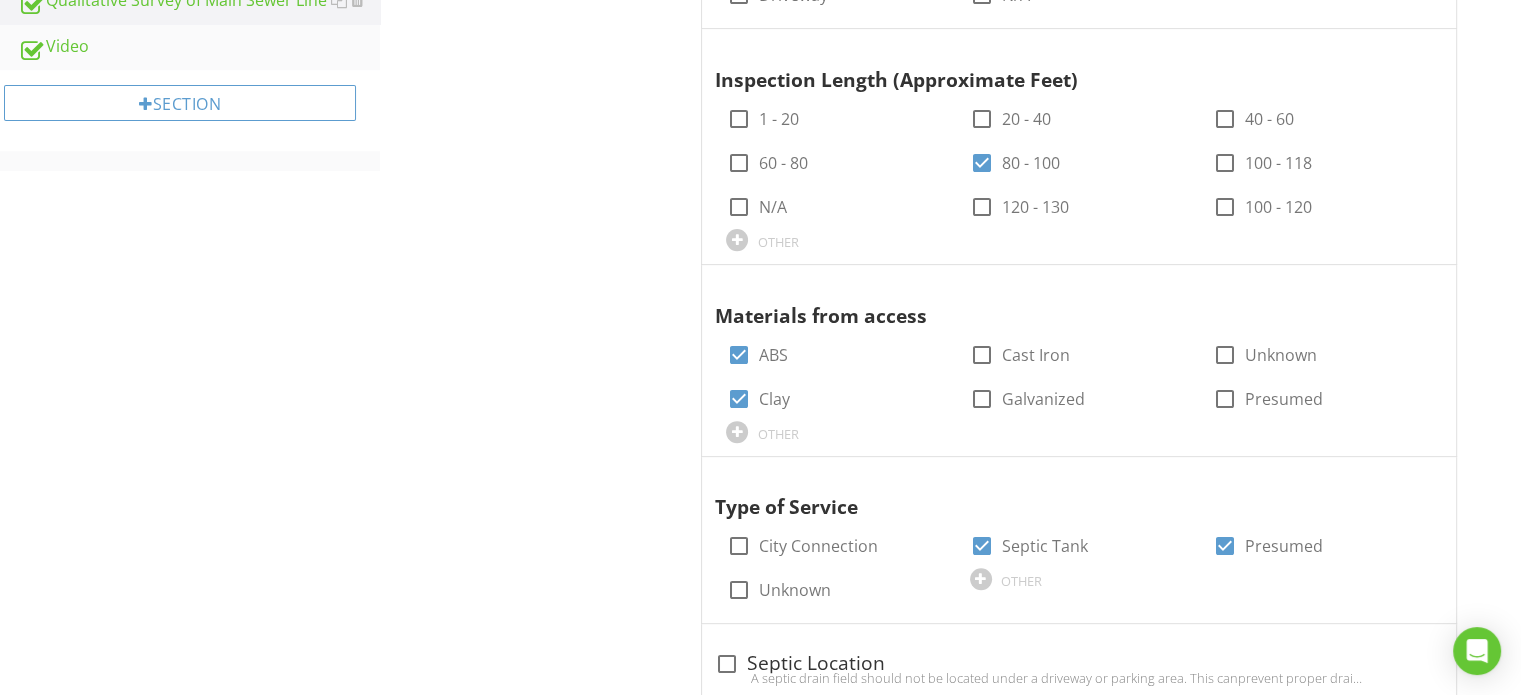 scroll, scrollTop: 0, scrollLeft: 0, axis: both 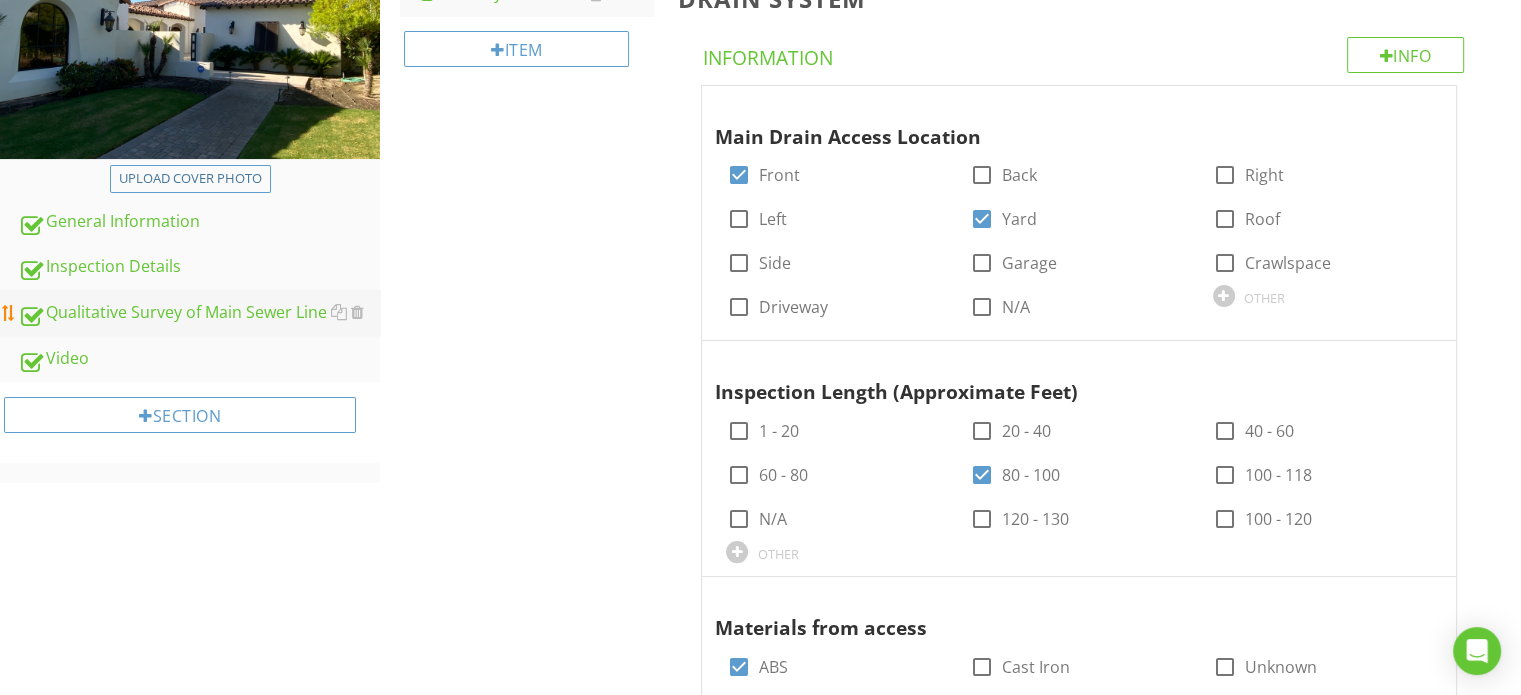 click on "Qualitative Survey  of Main Sewer Line" at bounding box center [199, 313] 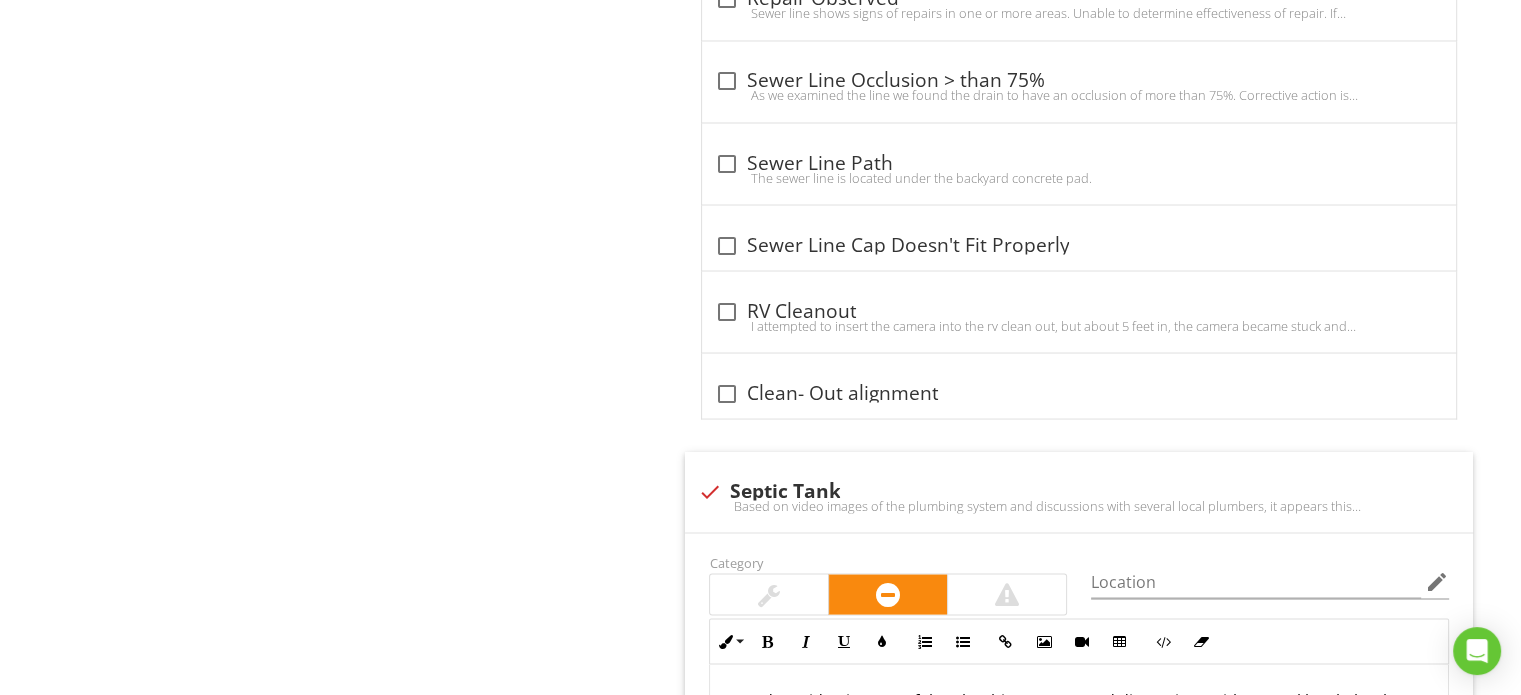 scroll, scrollTop: 4204, scrollLeft: 0, axis: vertical 